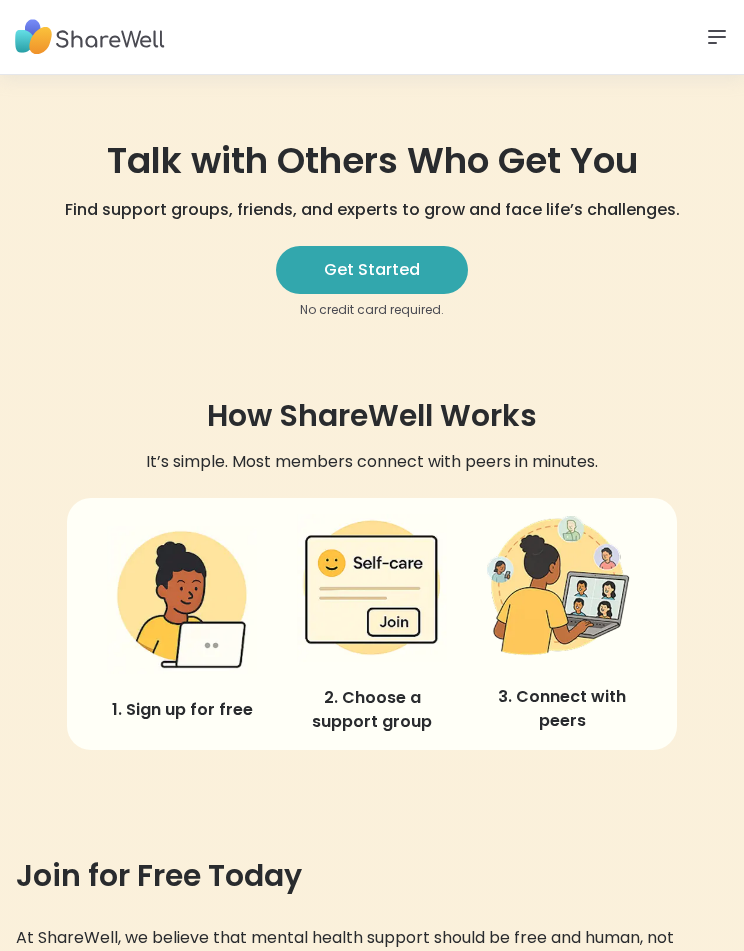 scroll, scrollTop: 0, scrollLeft: 0, axis: both 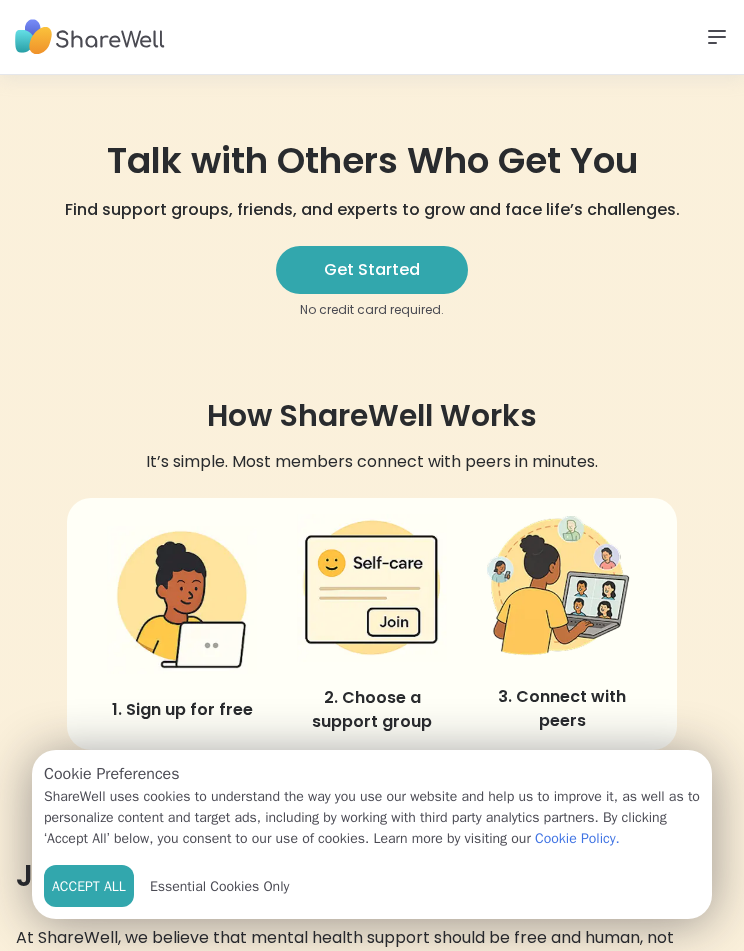 click 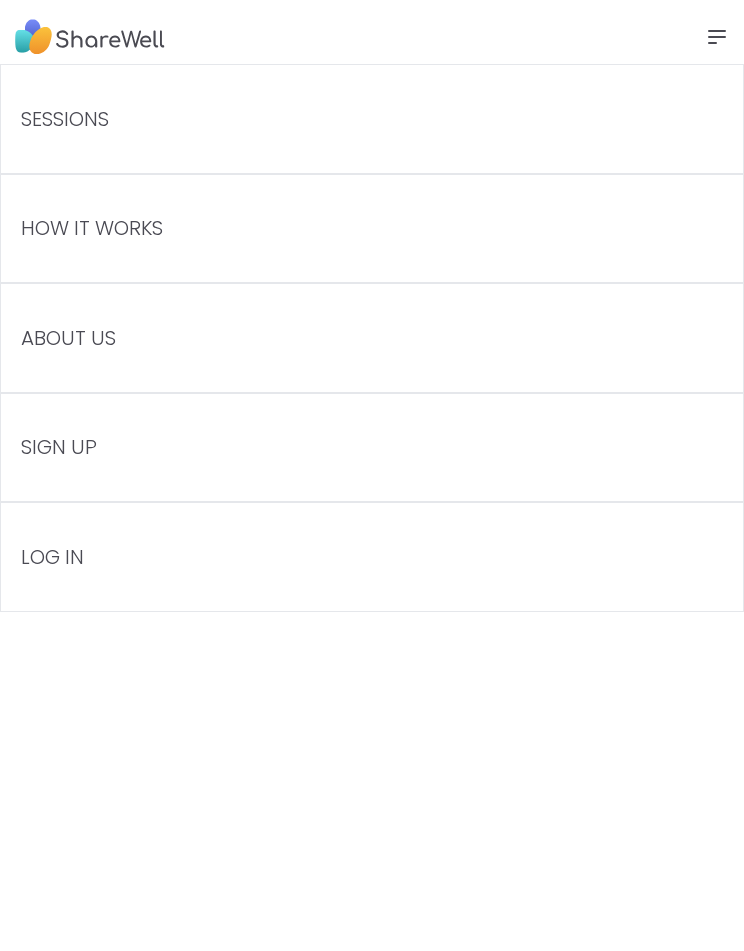click on "LOG IN" at bounding box center [372, 557] 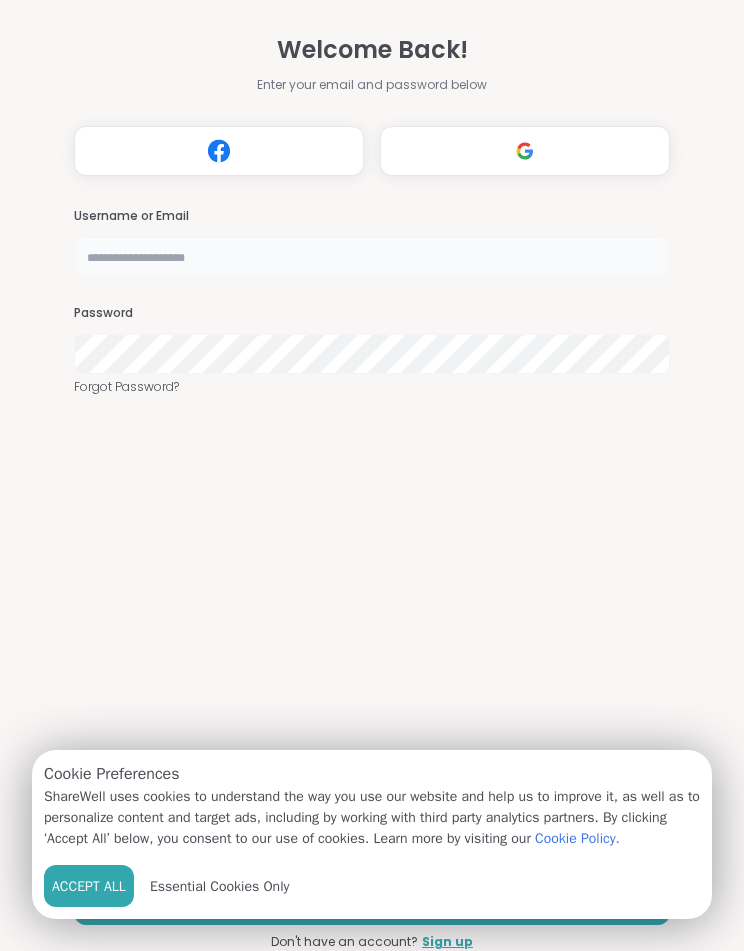click at bounding box center (371, 257) 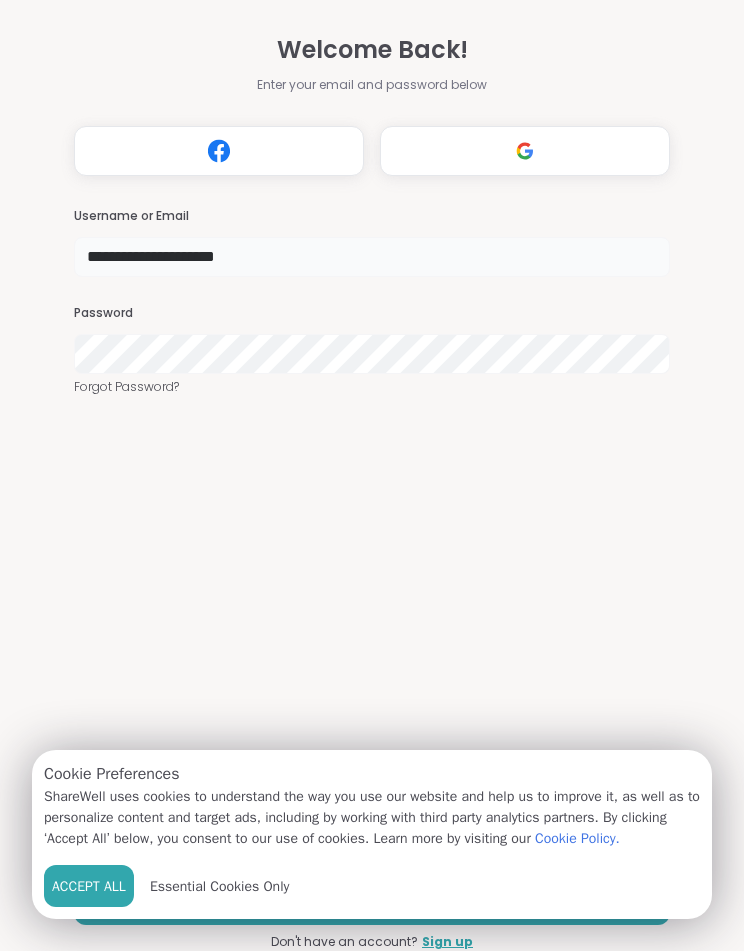 type on "**********" 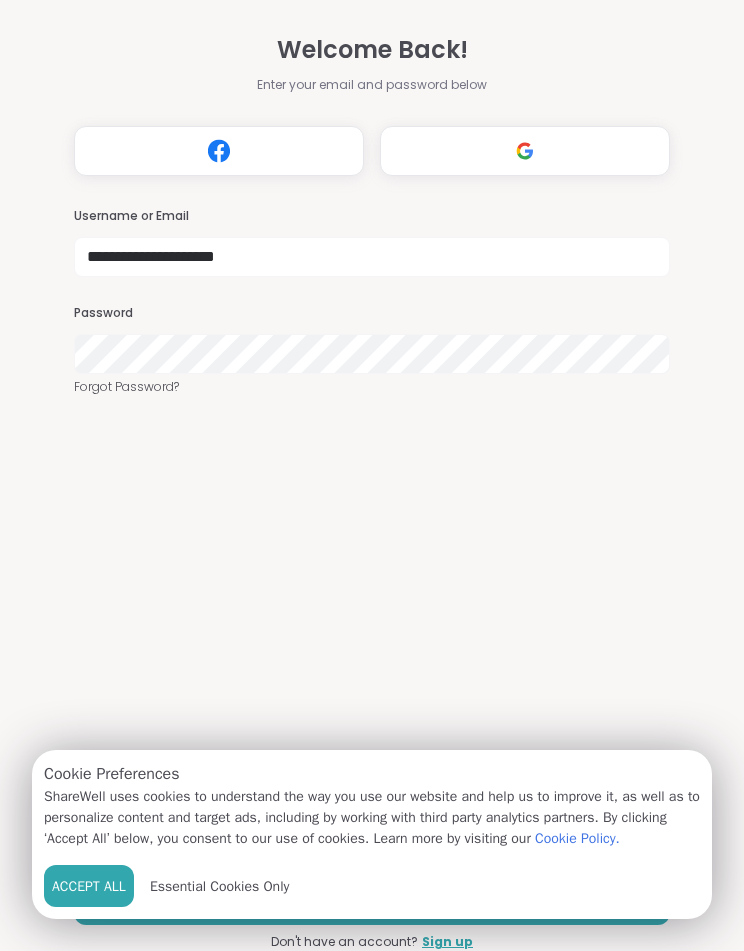 click at bounding box center (525, 150) 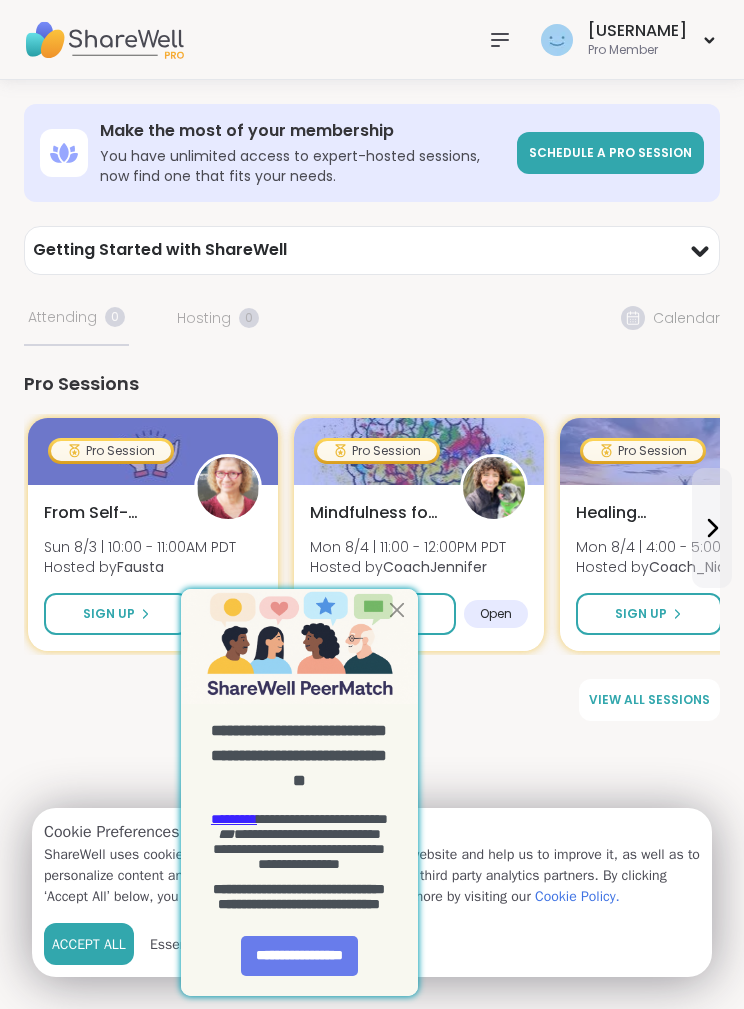 scroll, scrollTop: 0, scrollLeft: 0, axis: both 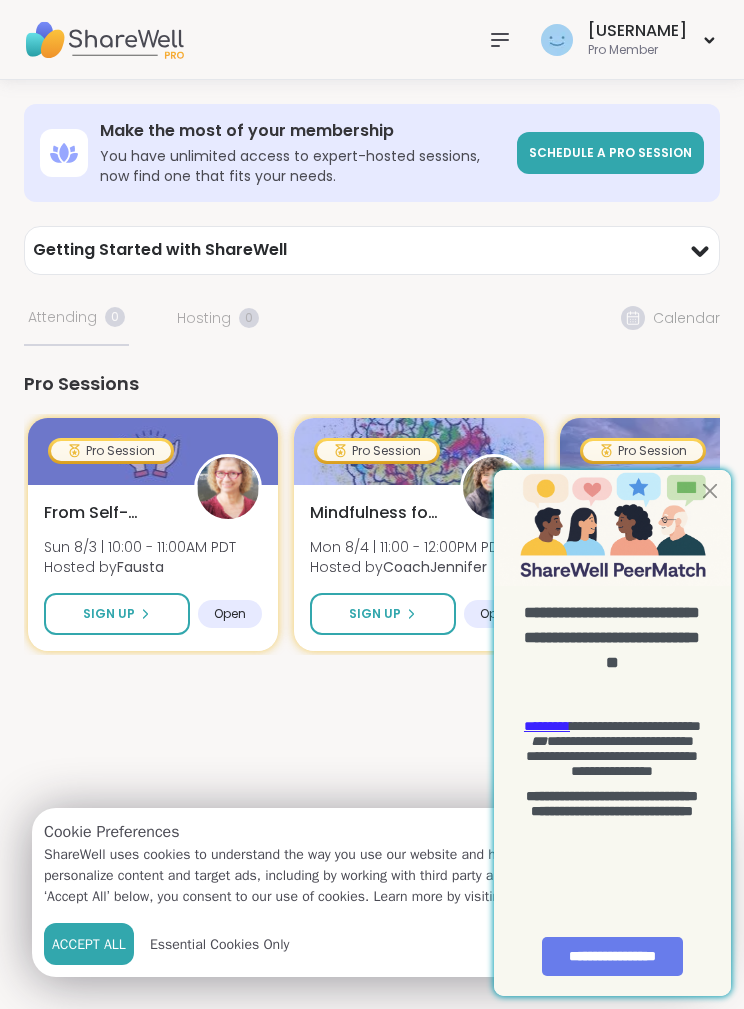 click at bounding box center (612, 527) 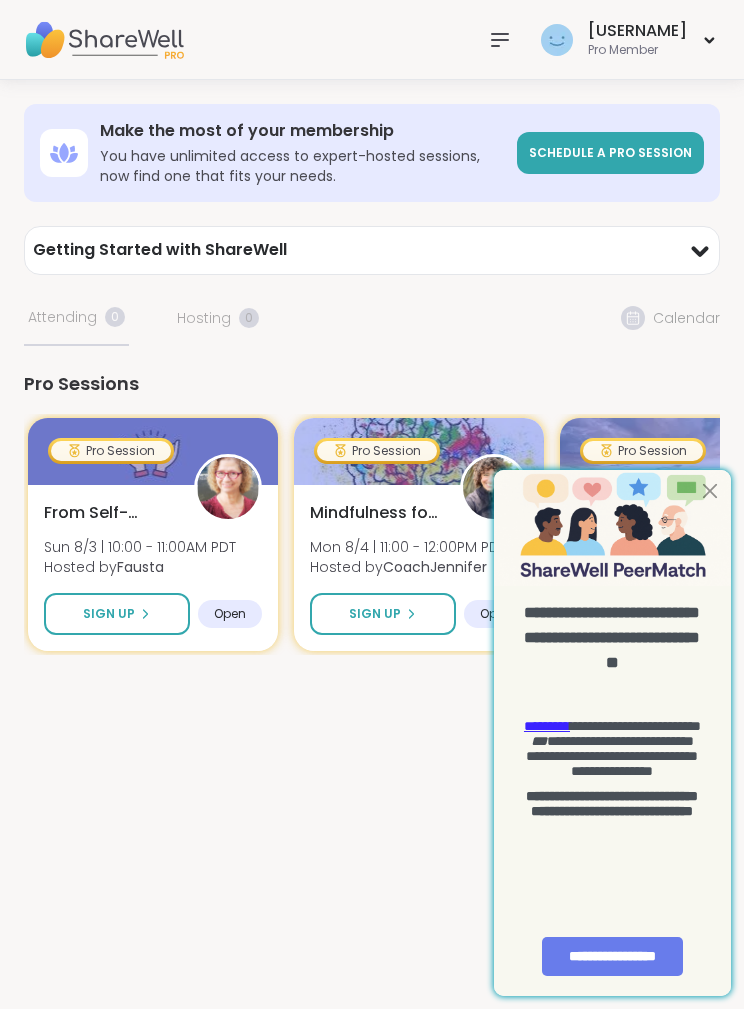 click at bounding box center (710, 491) 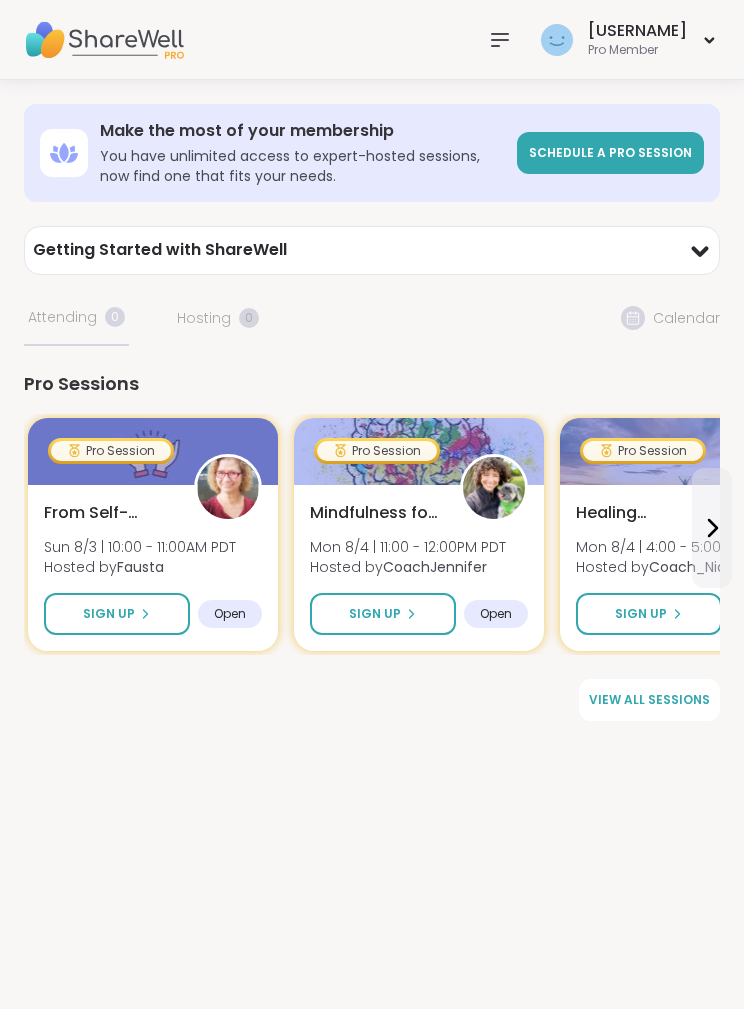 click on "View all sessions" at bounding box center [649, 700] 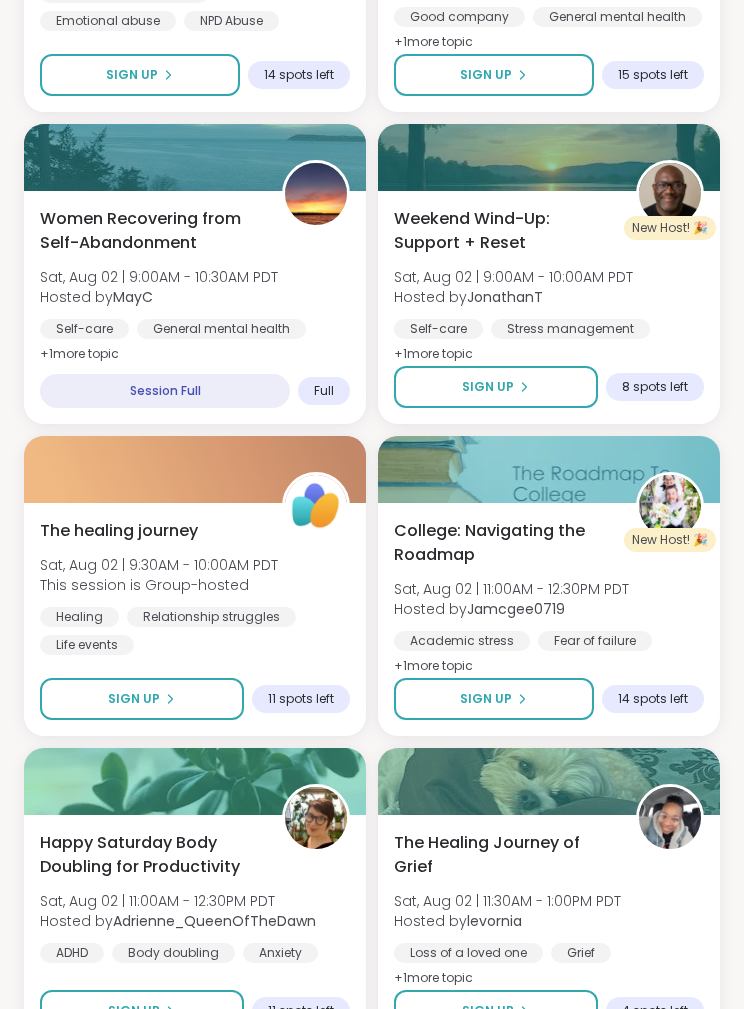 scroll, scrollTop: 2293, scrollLeft: 0, axis: vertical 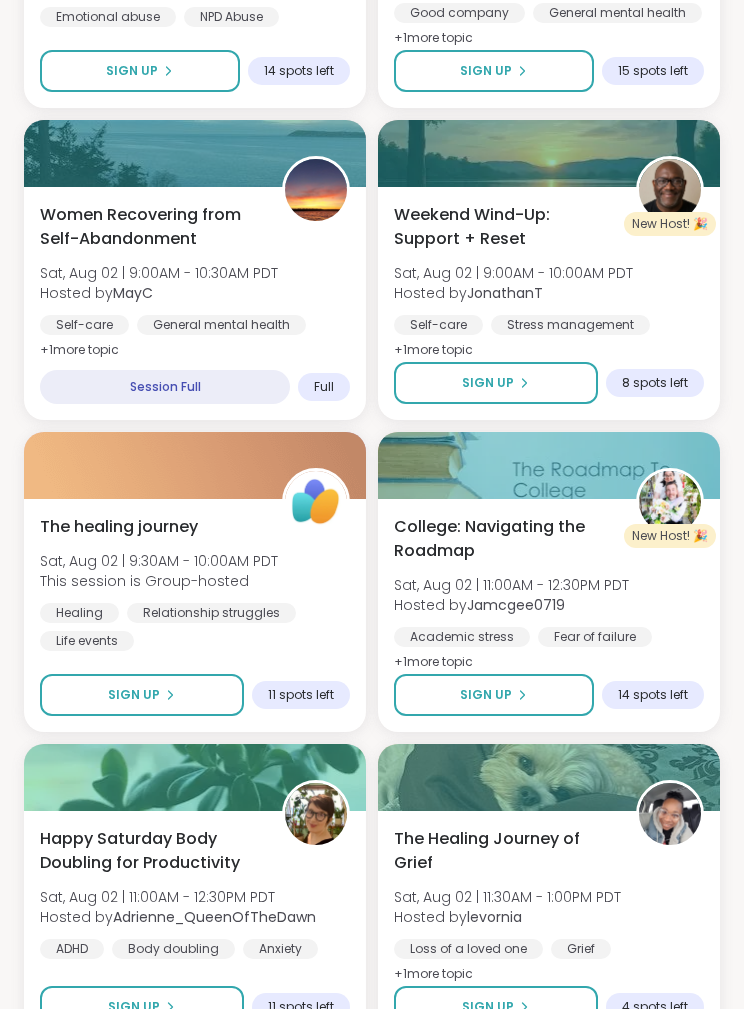 click on "Sign Up" at bounding box center [142, 1007] 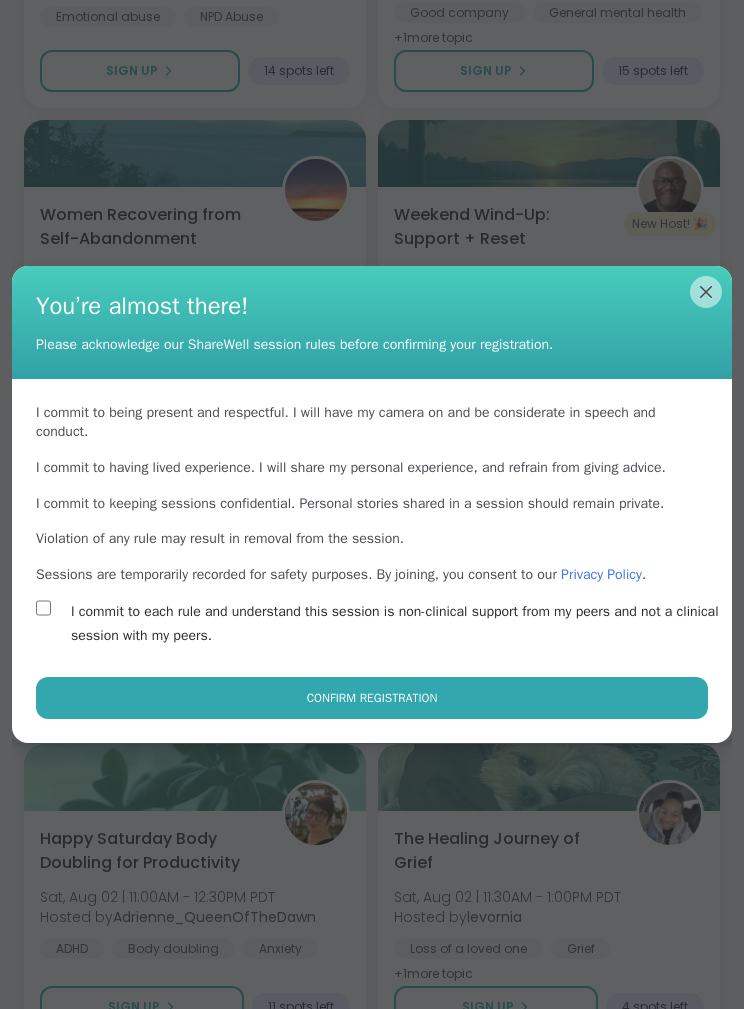 click on "Confirm Registration" at bounding box center [372, 698] 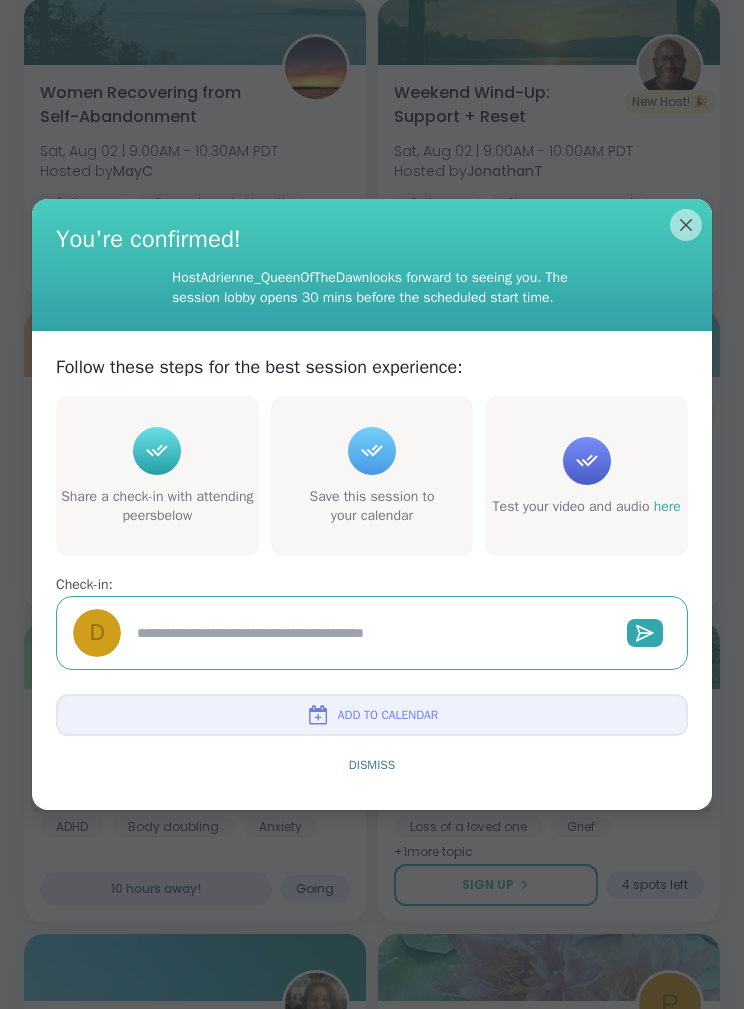 click 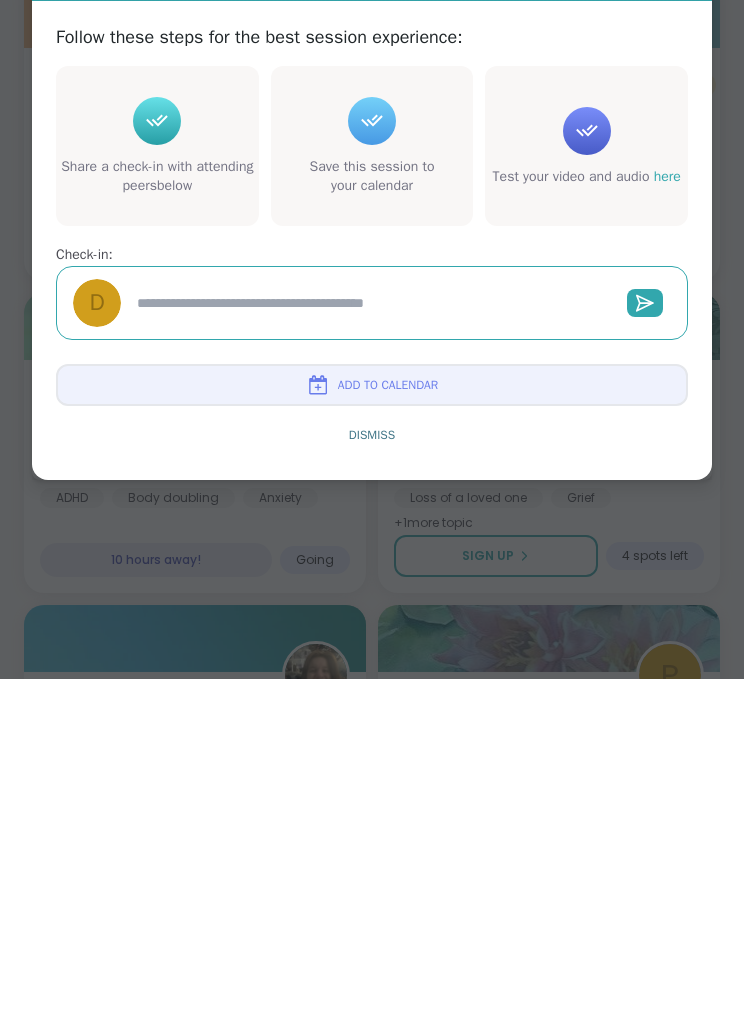 type on "*" 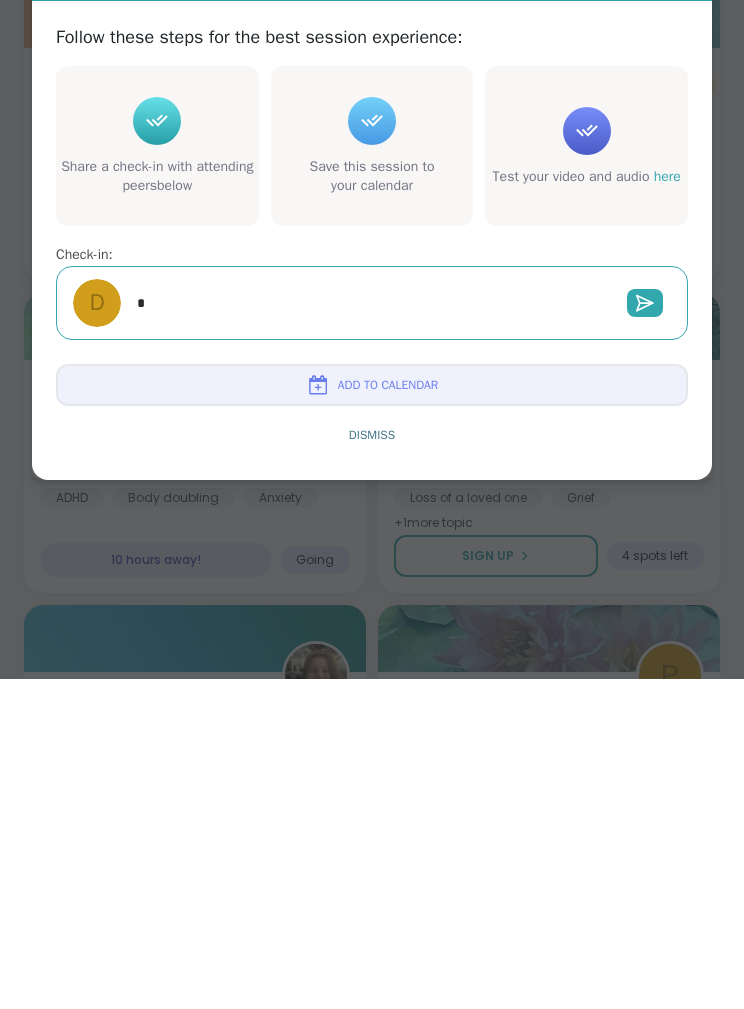 type on "*" 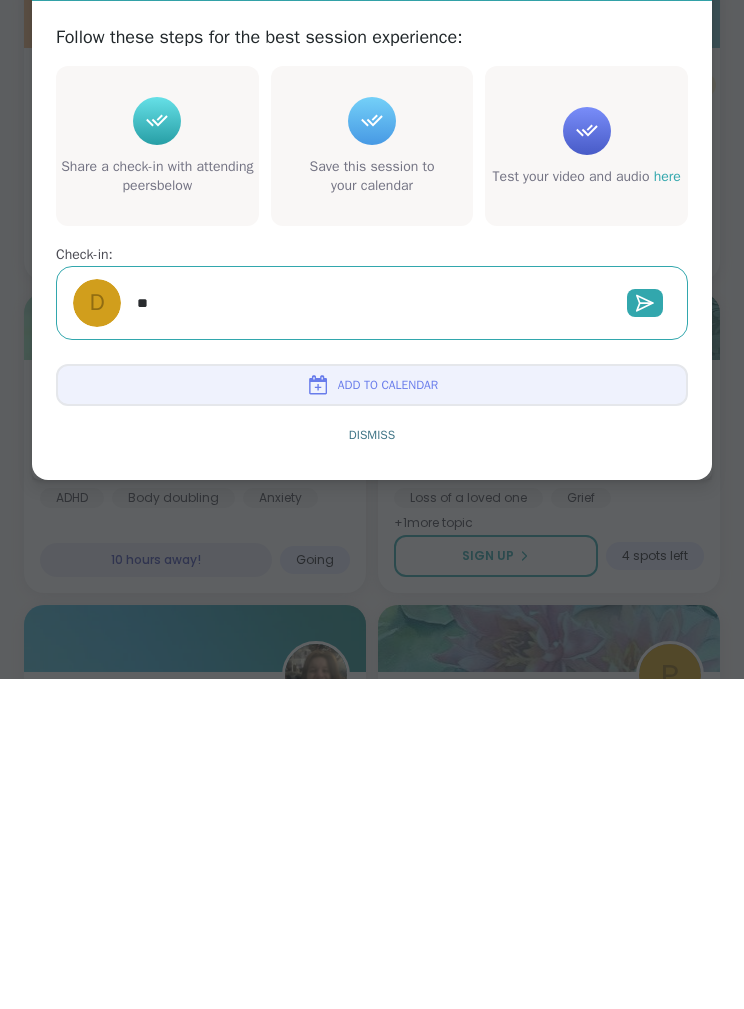 type on "*" 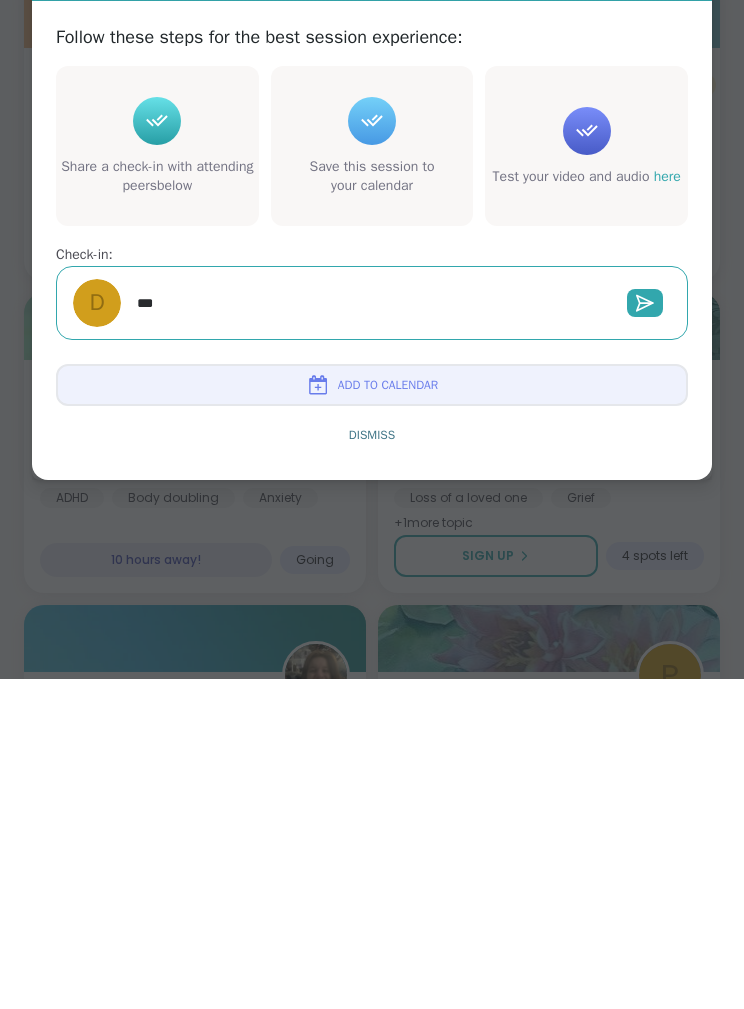 type on "*" 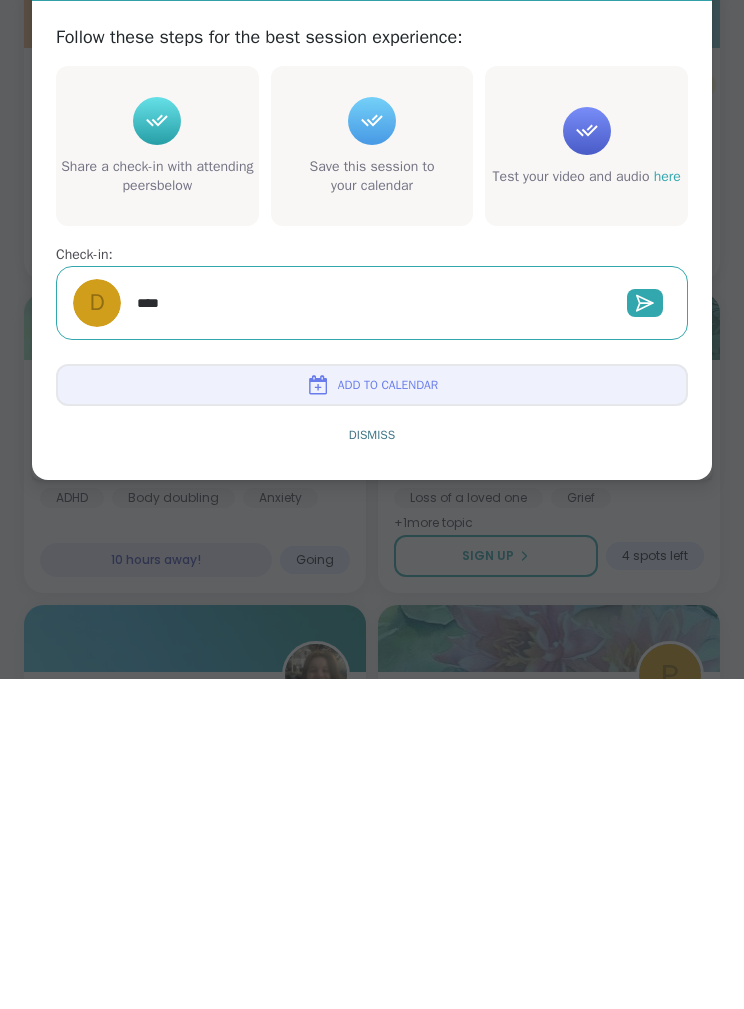 type on "*" 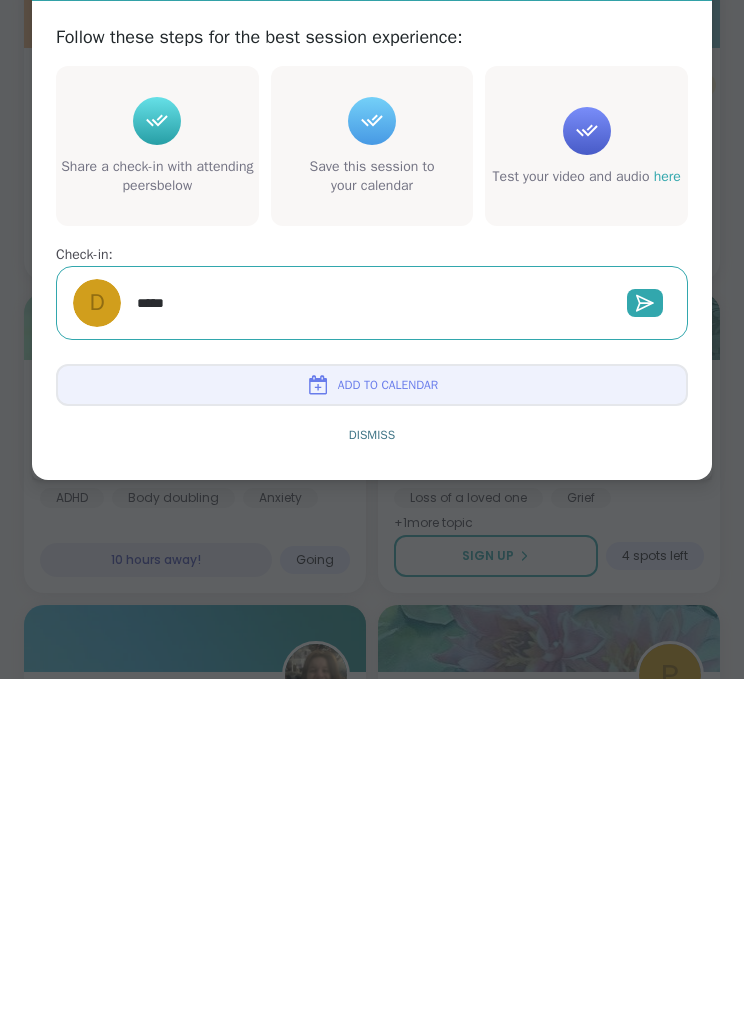 type on "*" 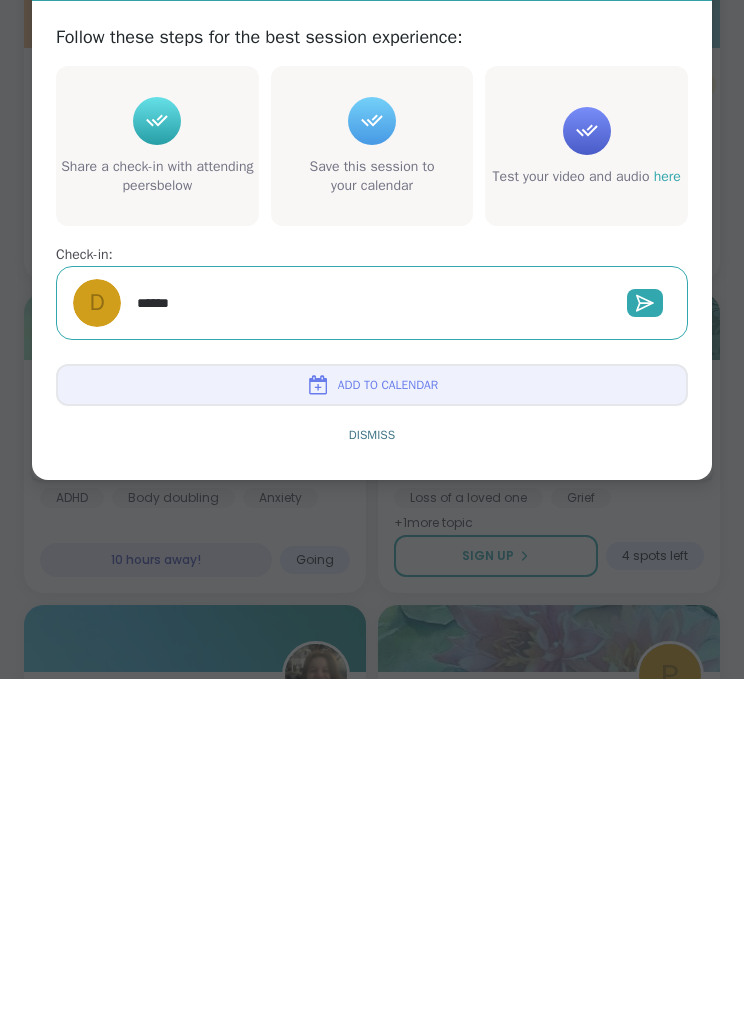 type on "*" 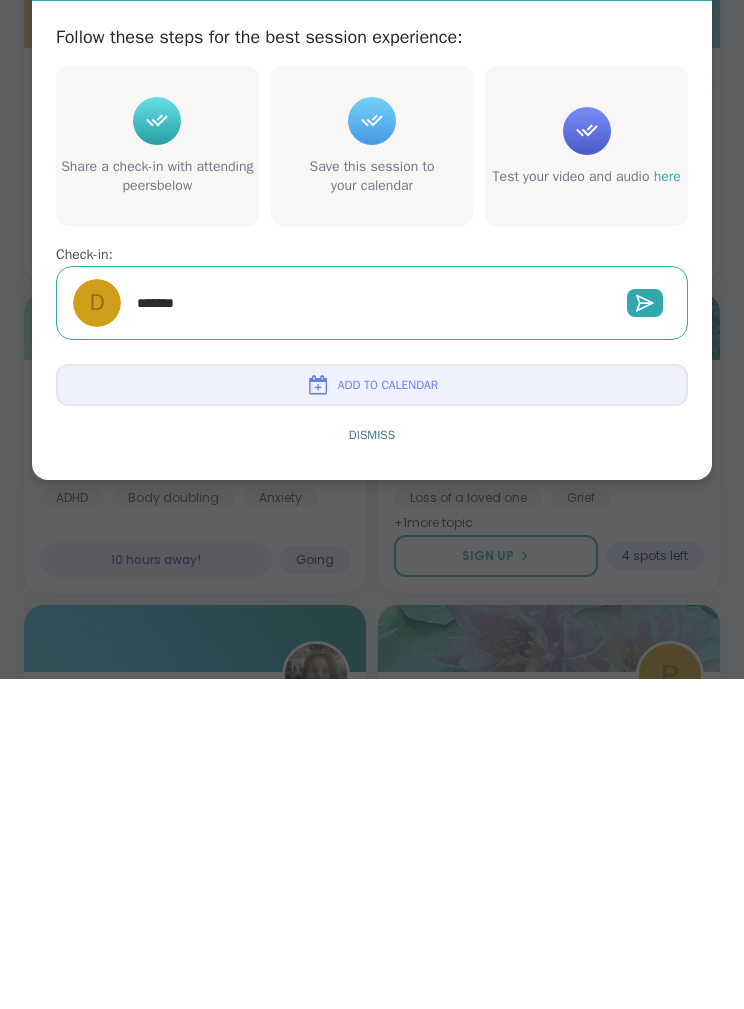 type on "*" 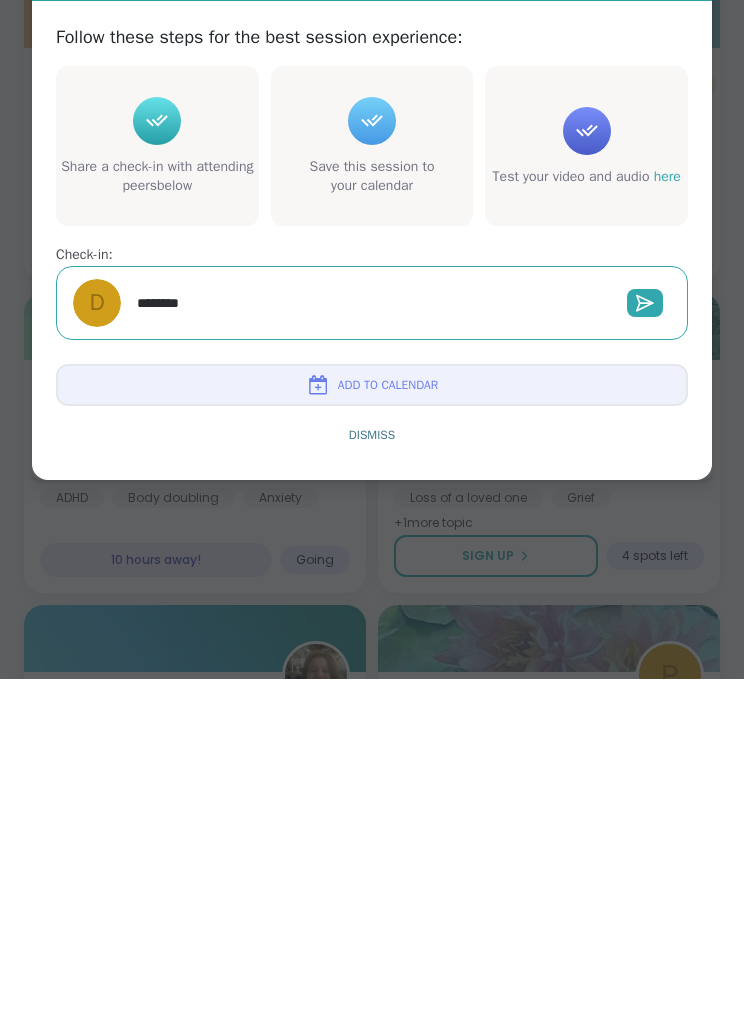 type on "*" 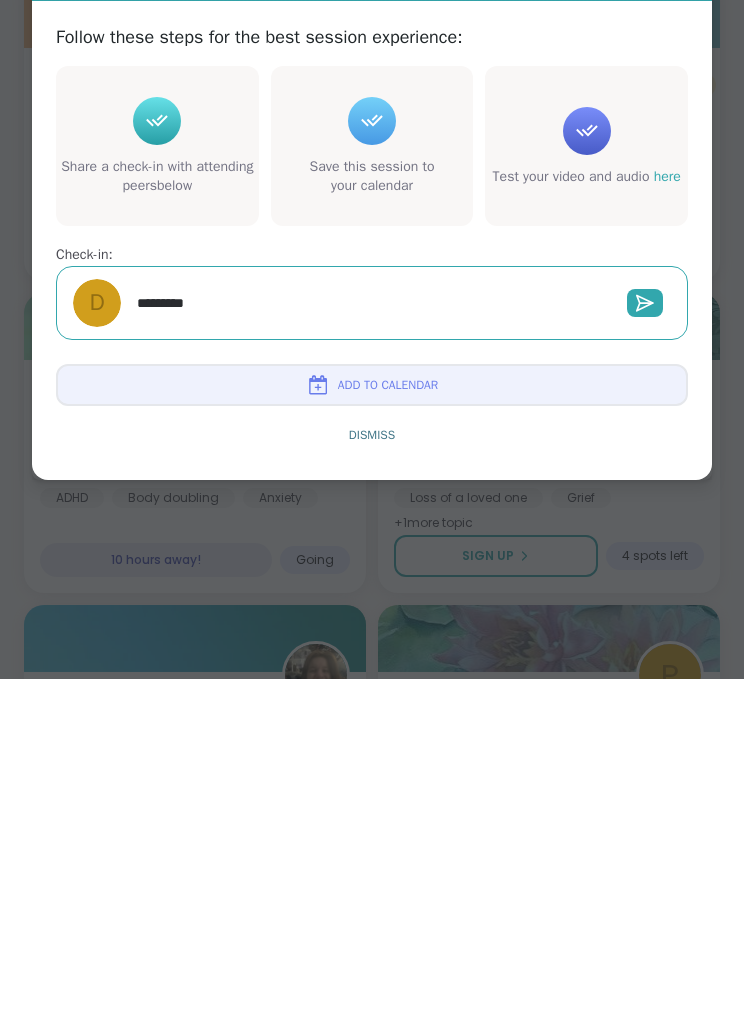 type on "*" 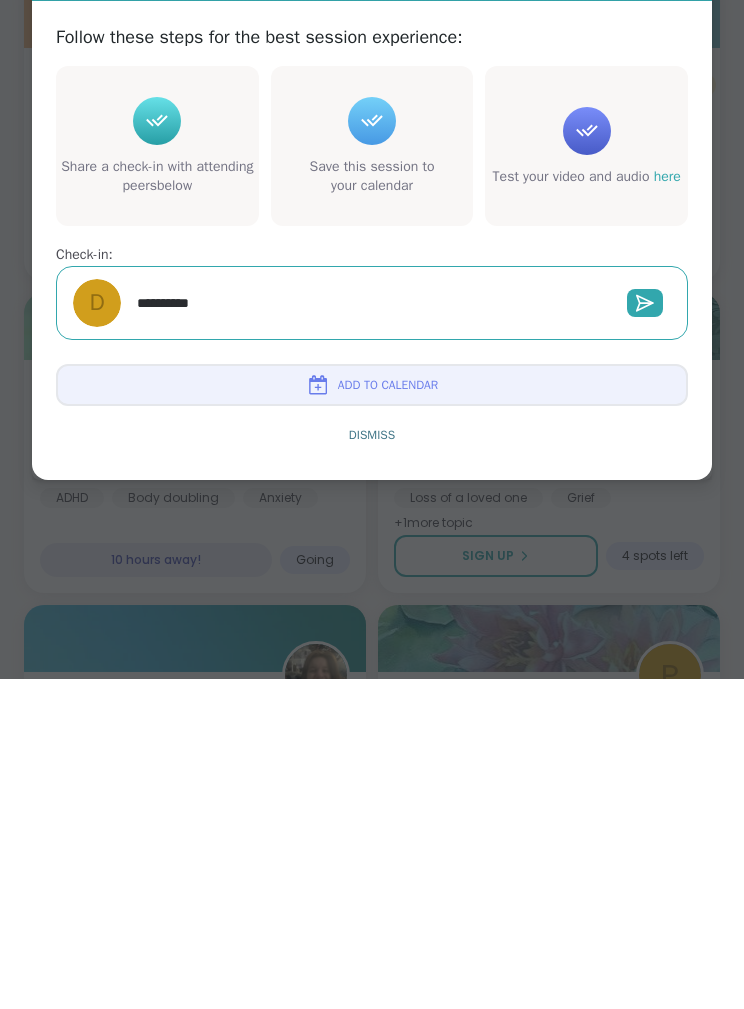 type on "*" 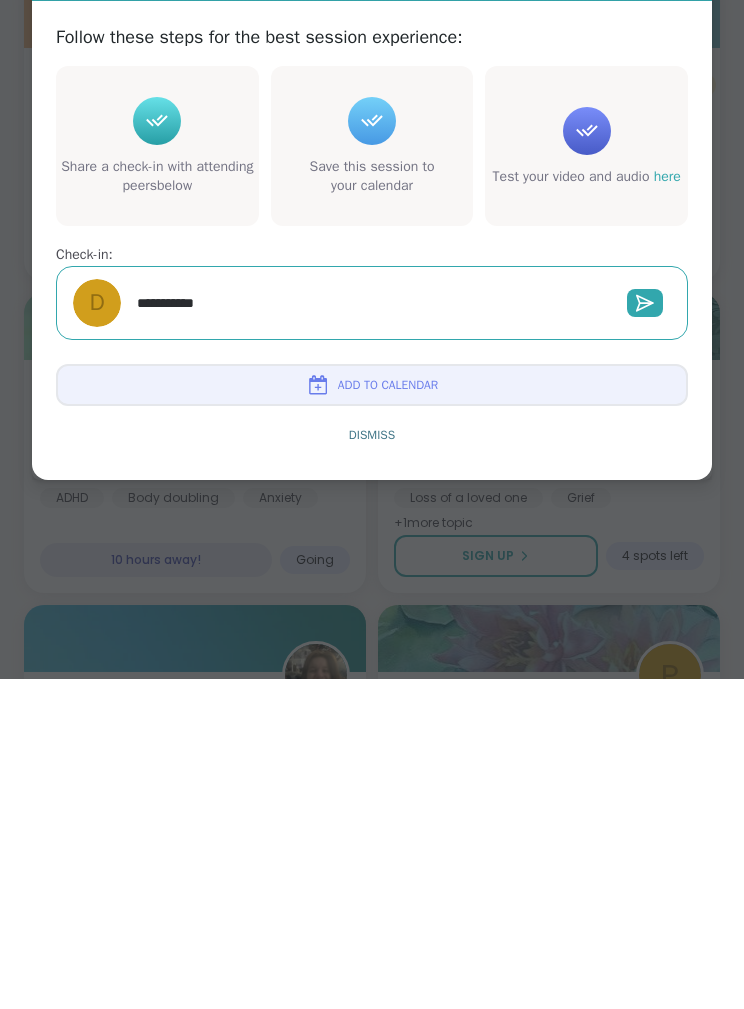 type on "*" 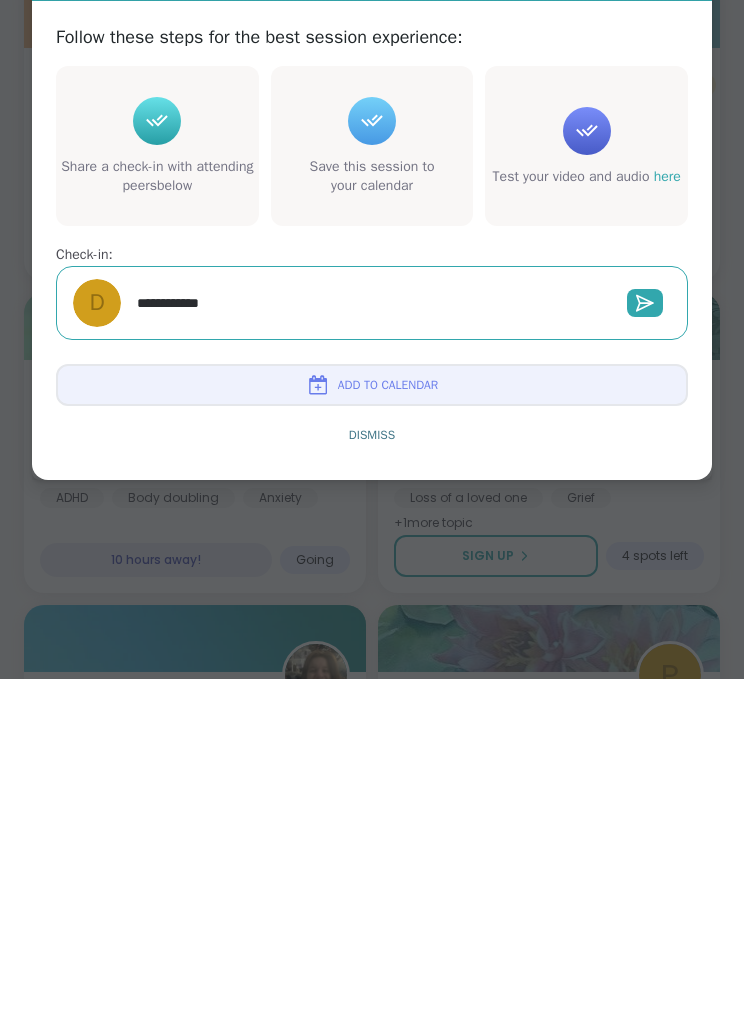 type on "*" 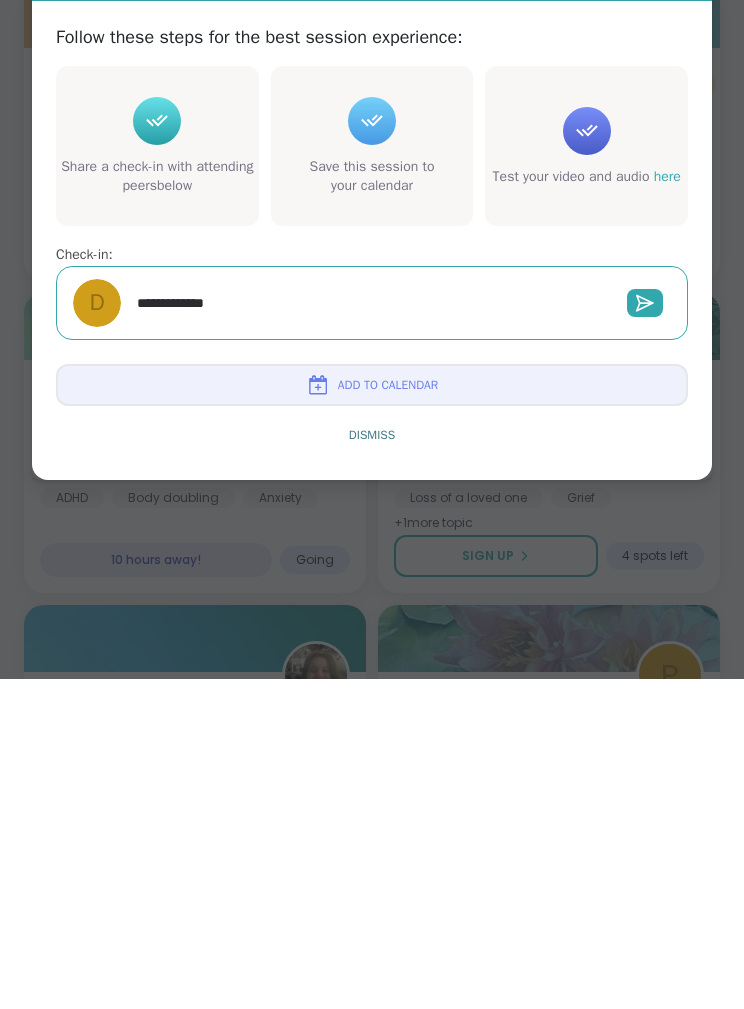 type on "*" 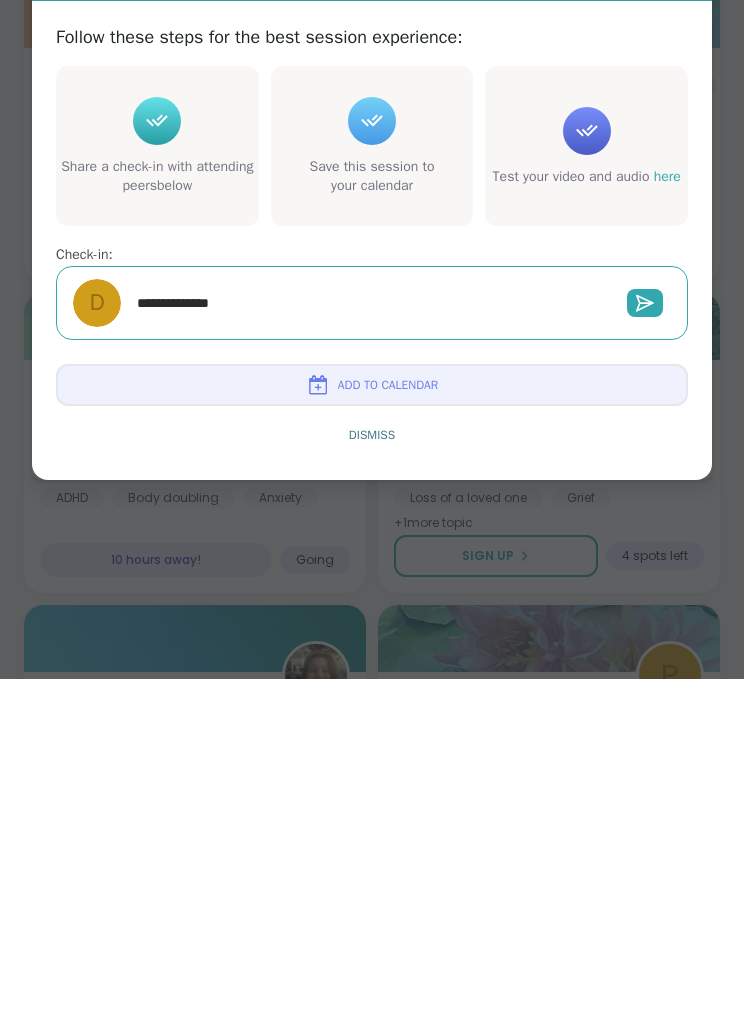 type on "*" 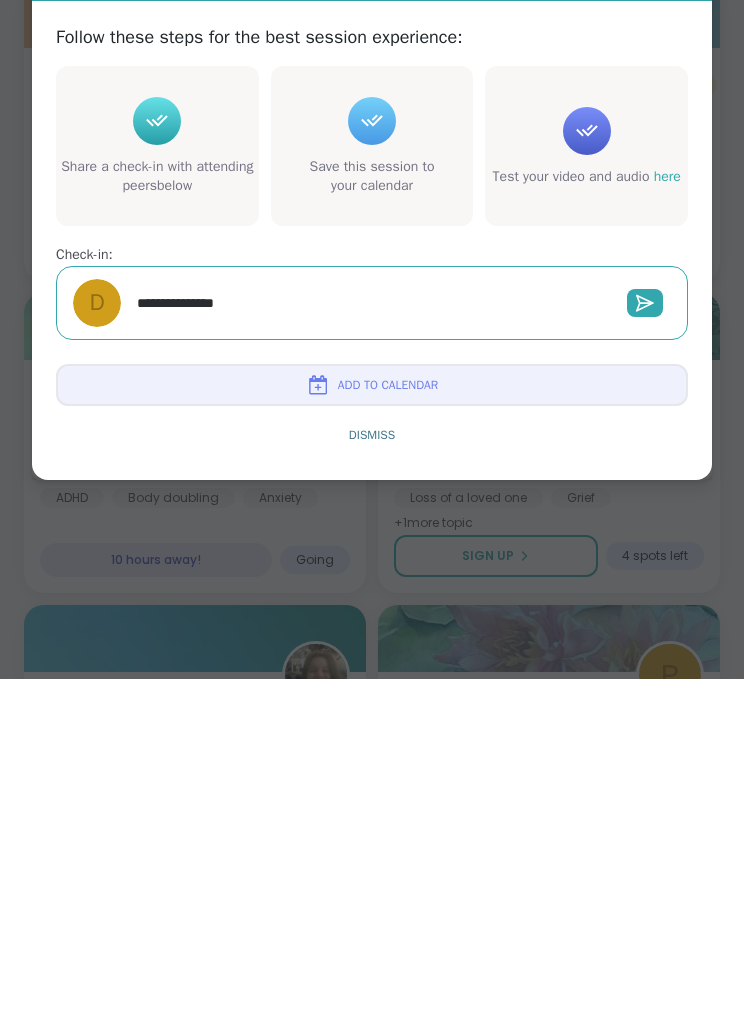 type on "*" 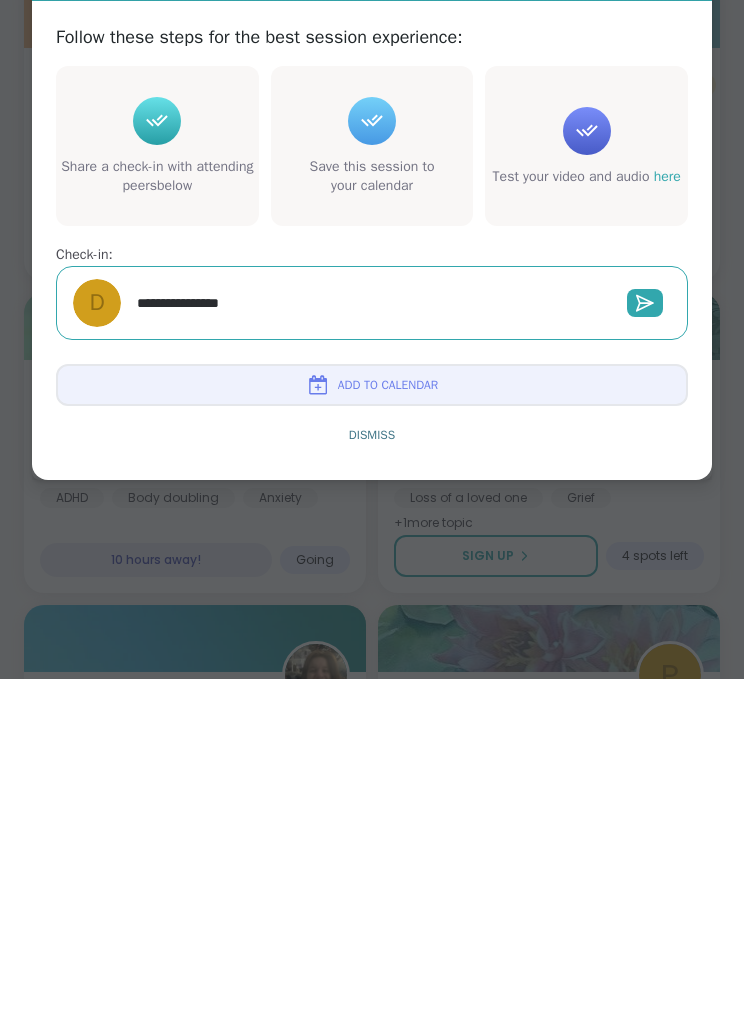 type on "*" 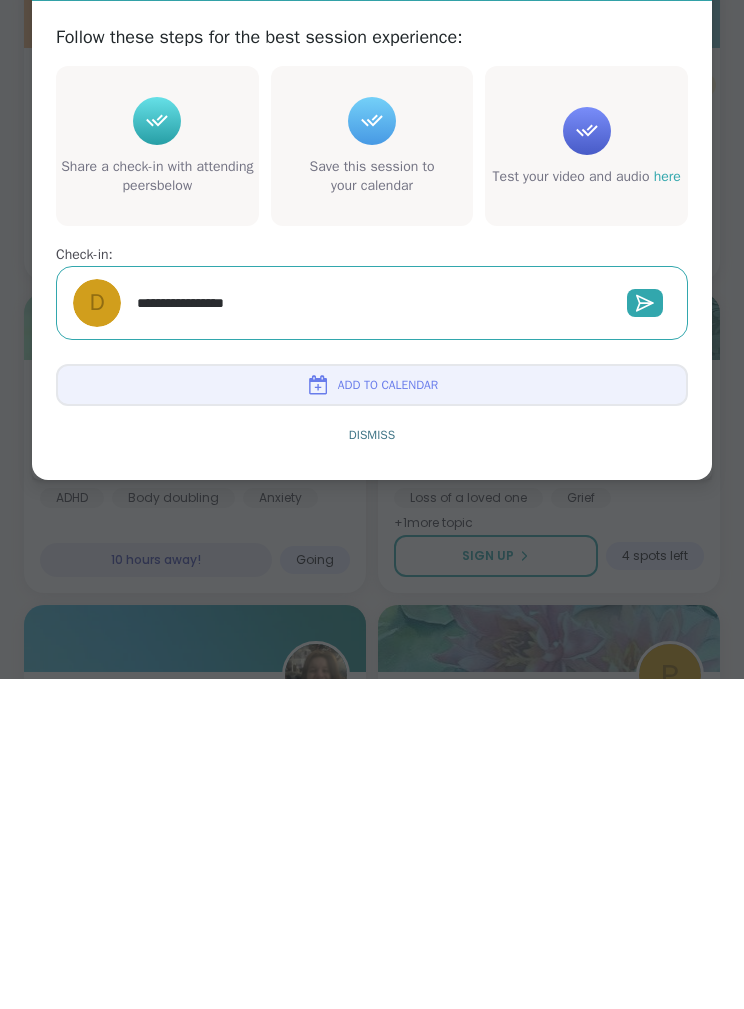 type on "*" 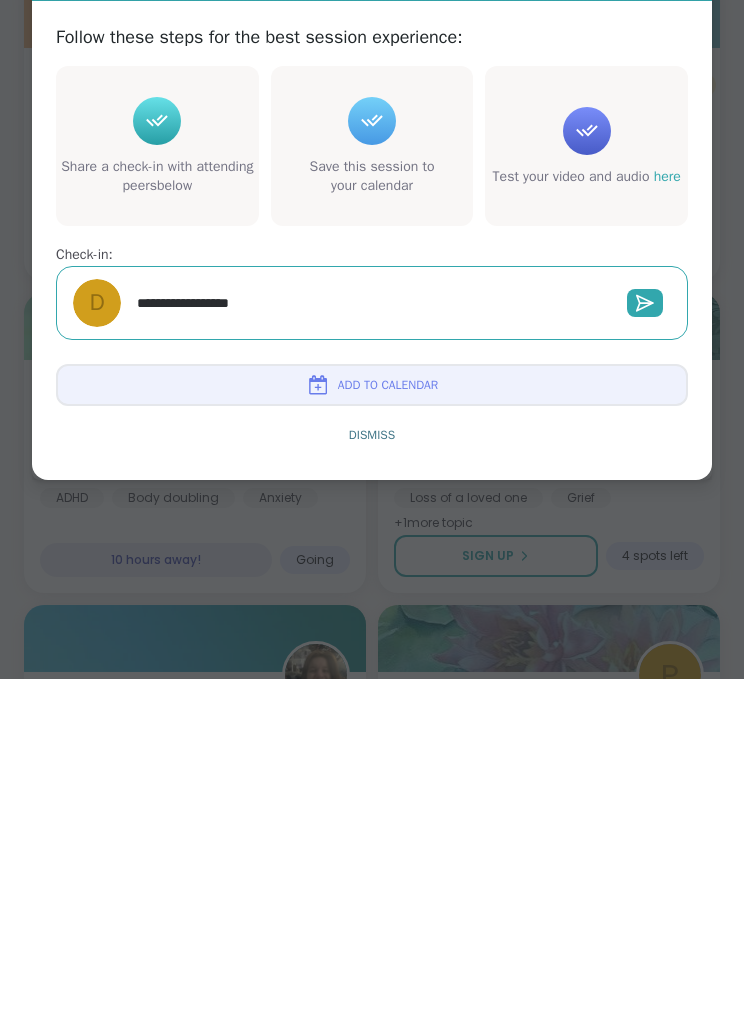 type on "*" 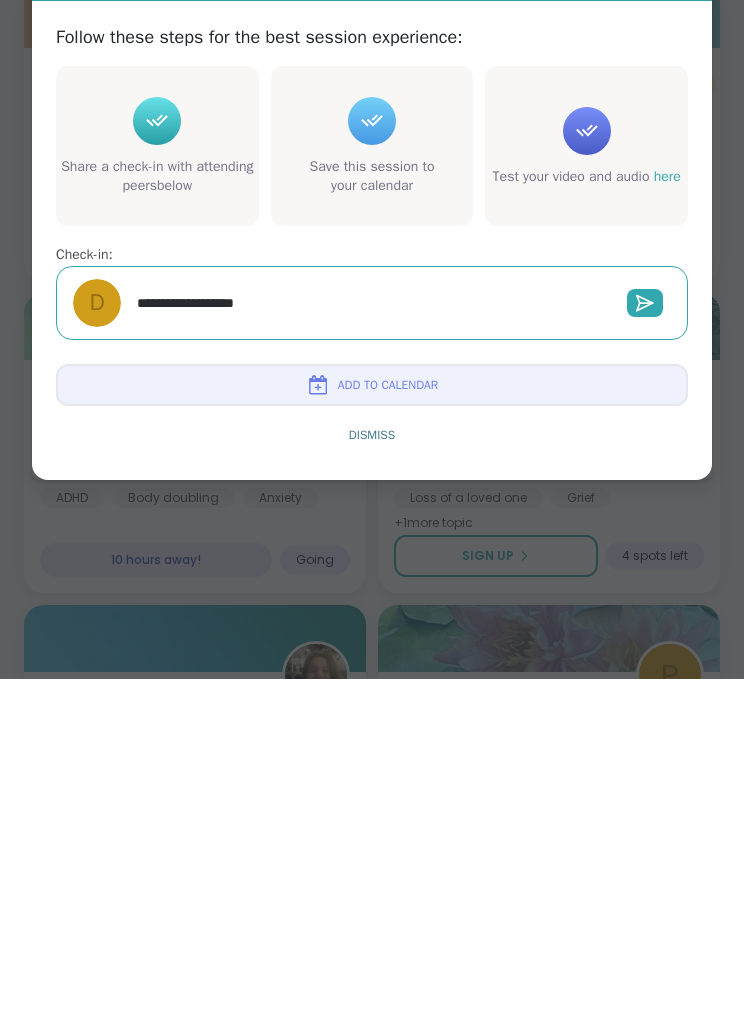 type on "*" 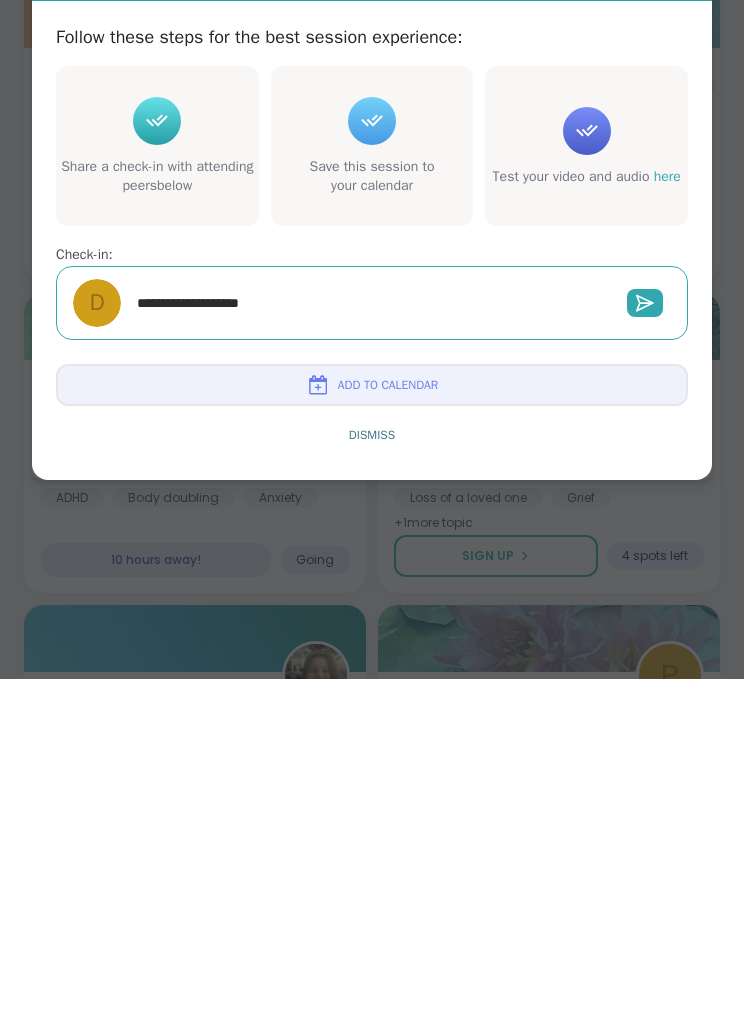 type on "*" 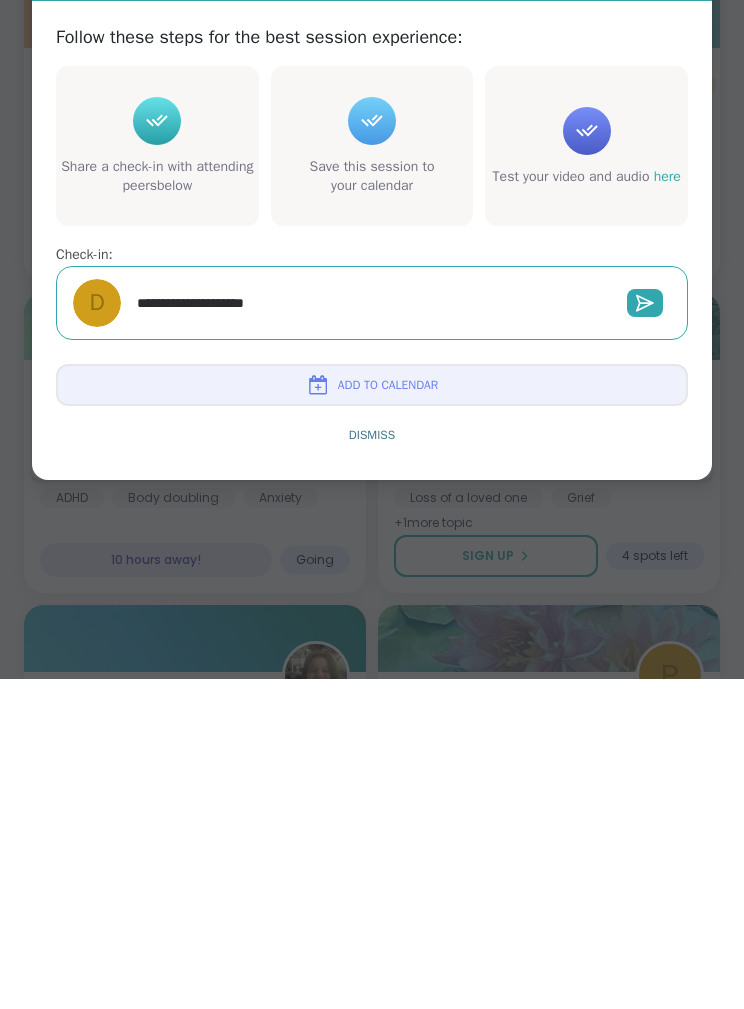 type on "*" 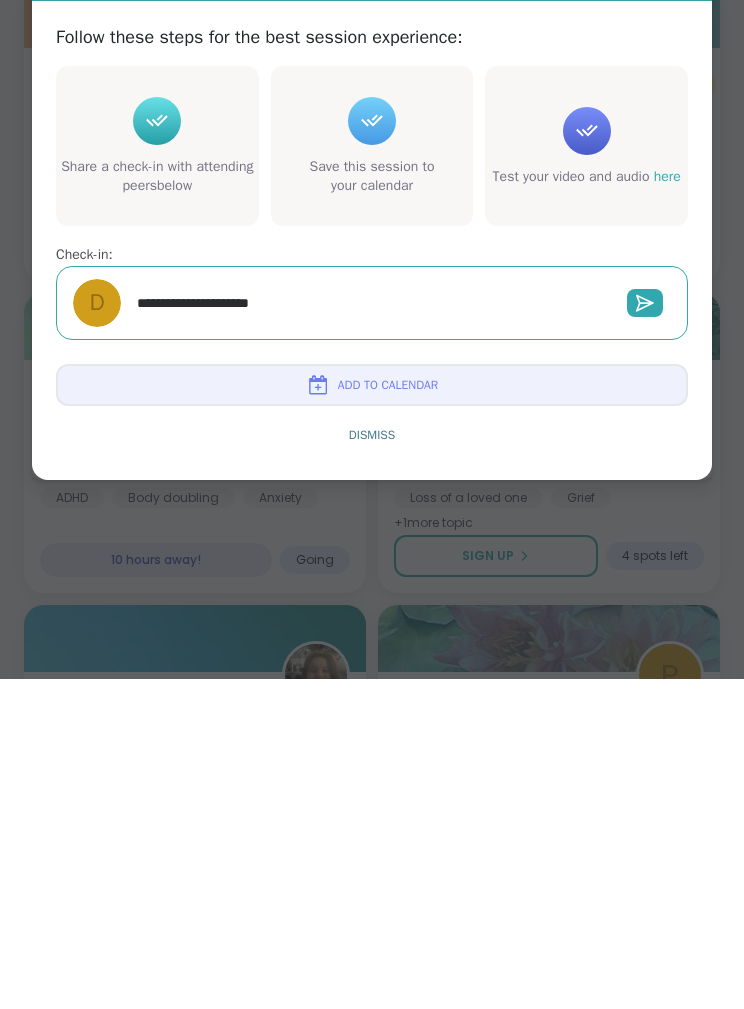 type on "*" 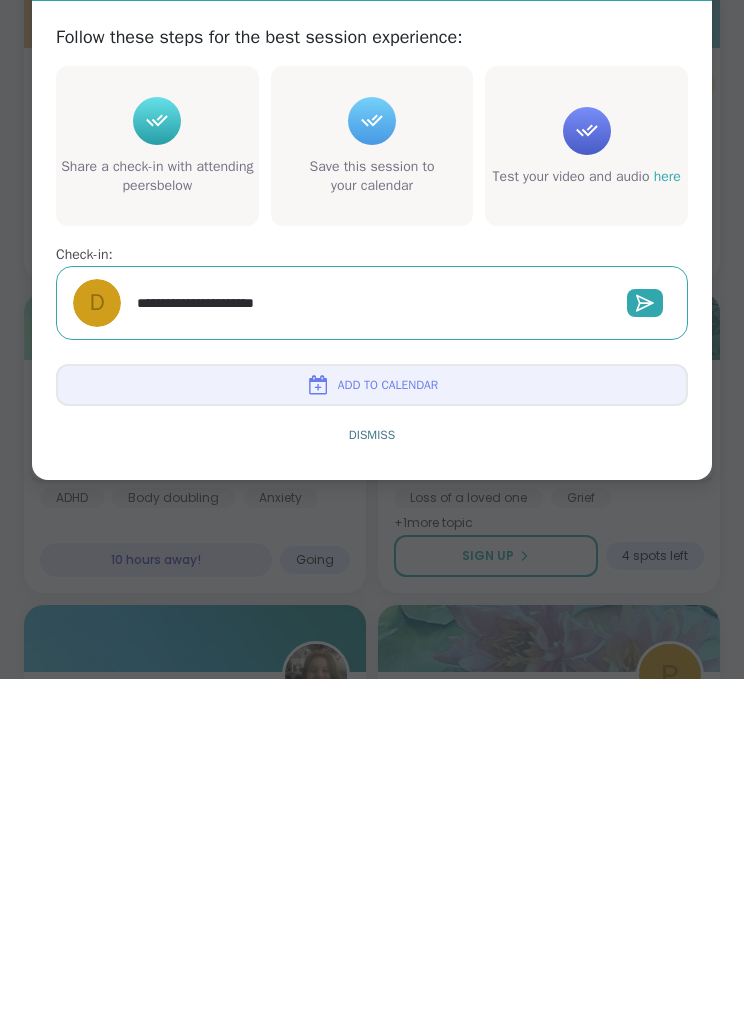 type on "*" 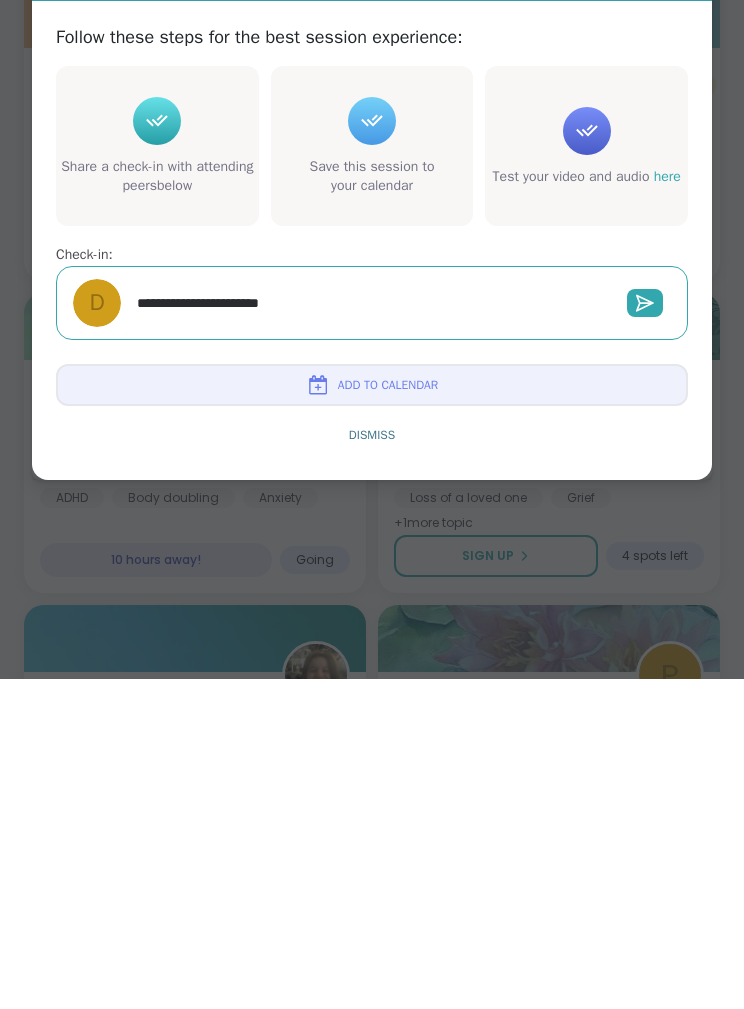 type on "*" 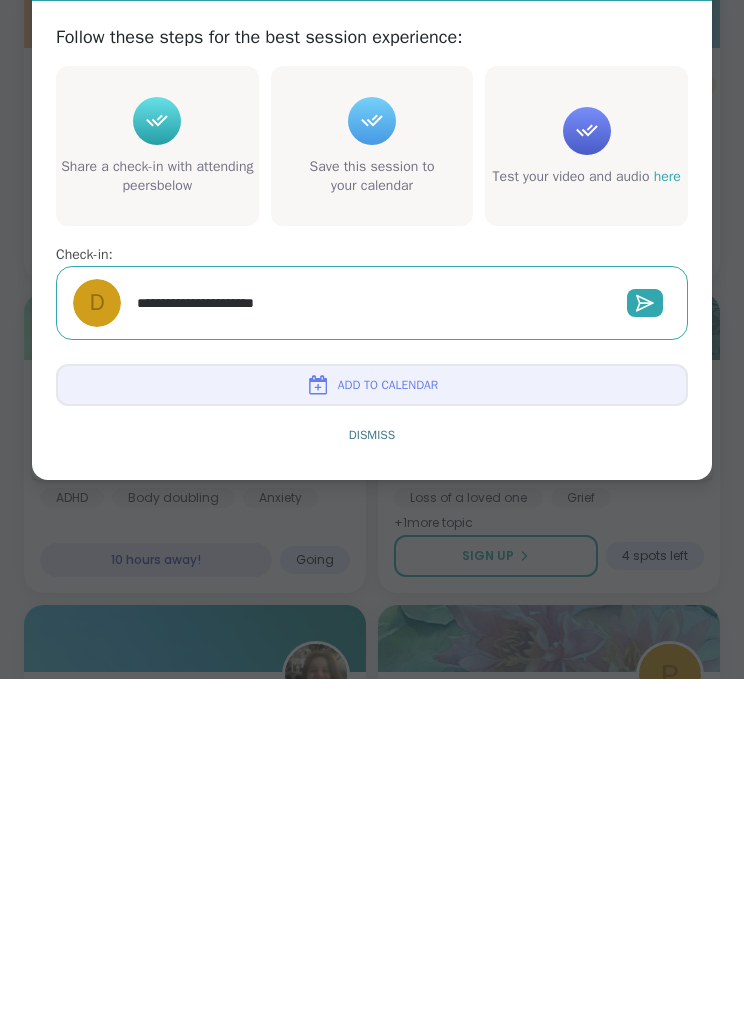type on "*" 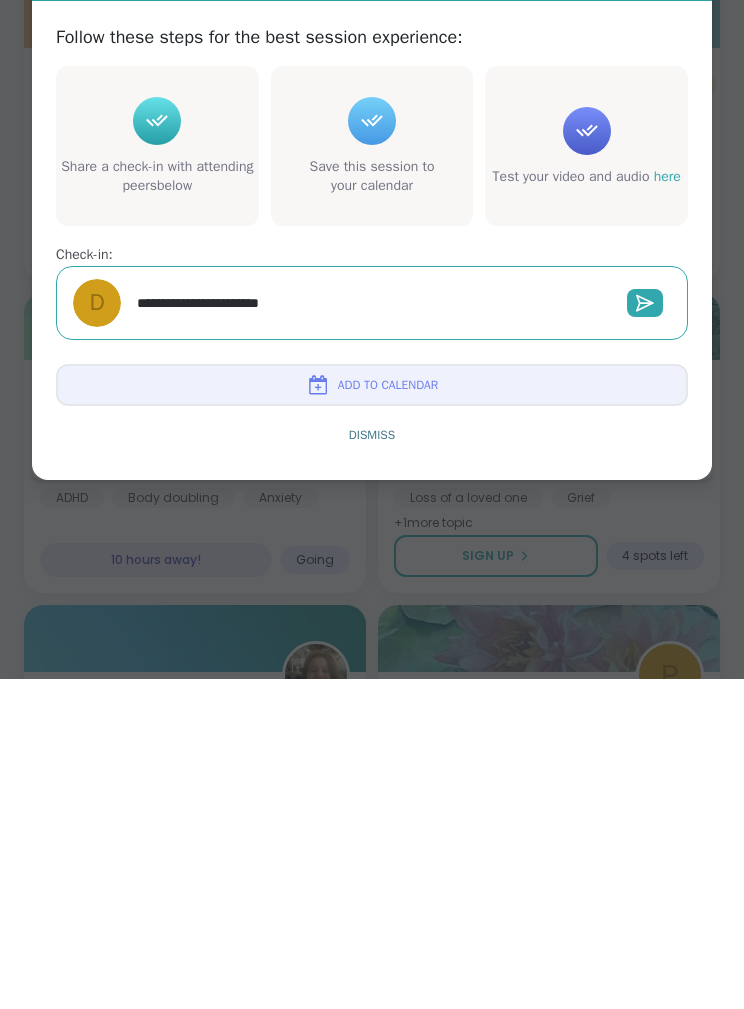 type on "*" 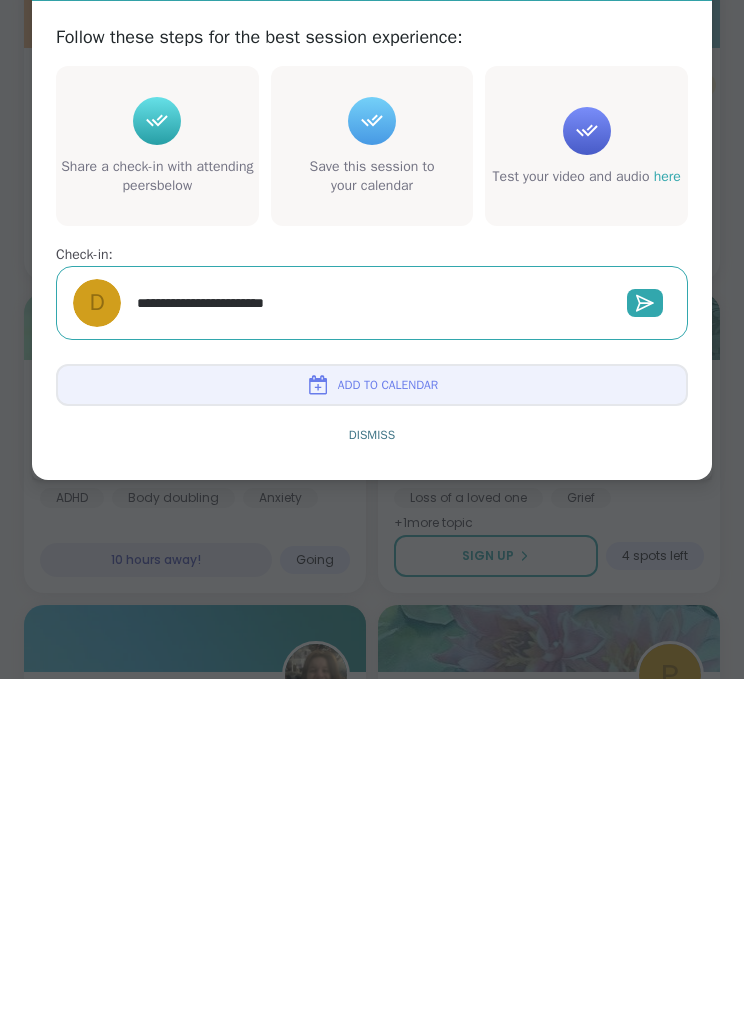 type on "*" 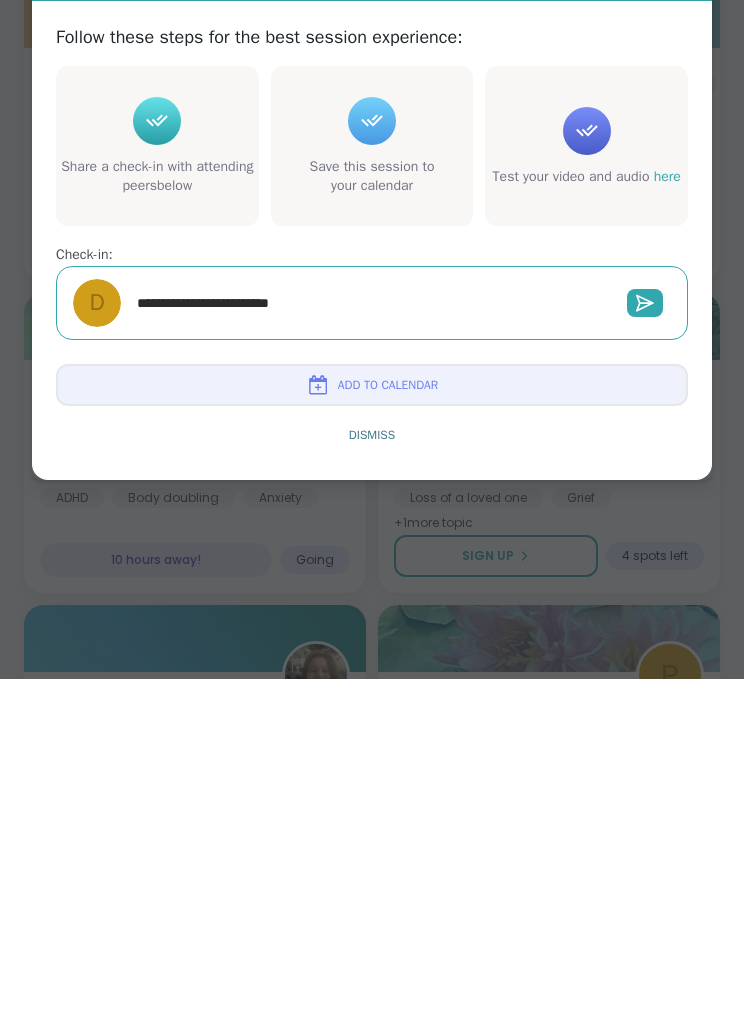 type on "*" 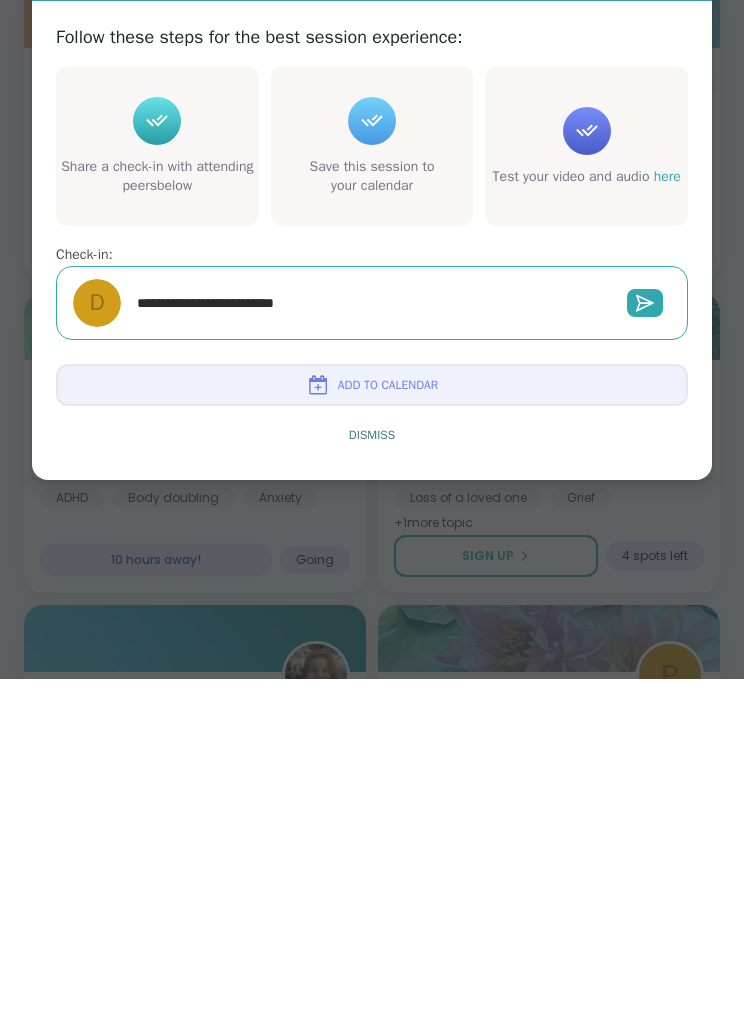 type on "*" 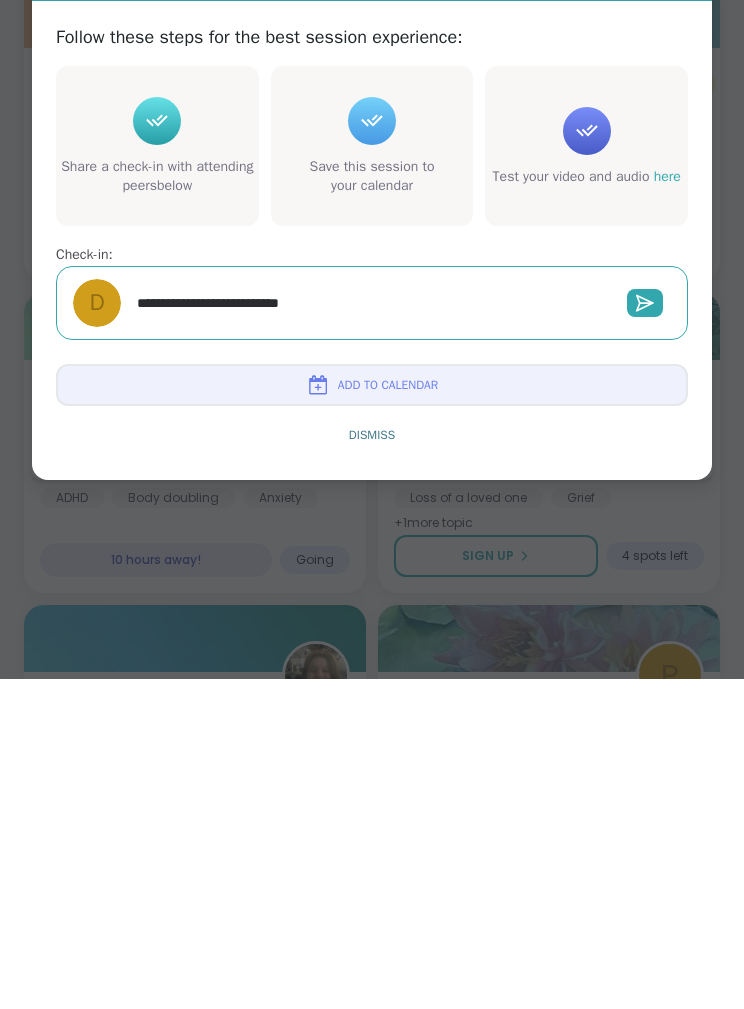 type on "*" 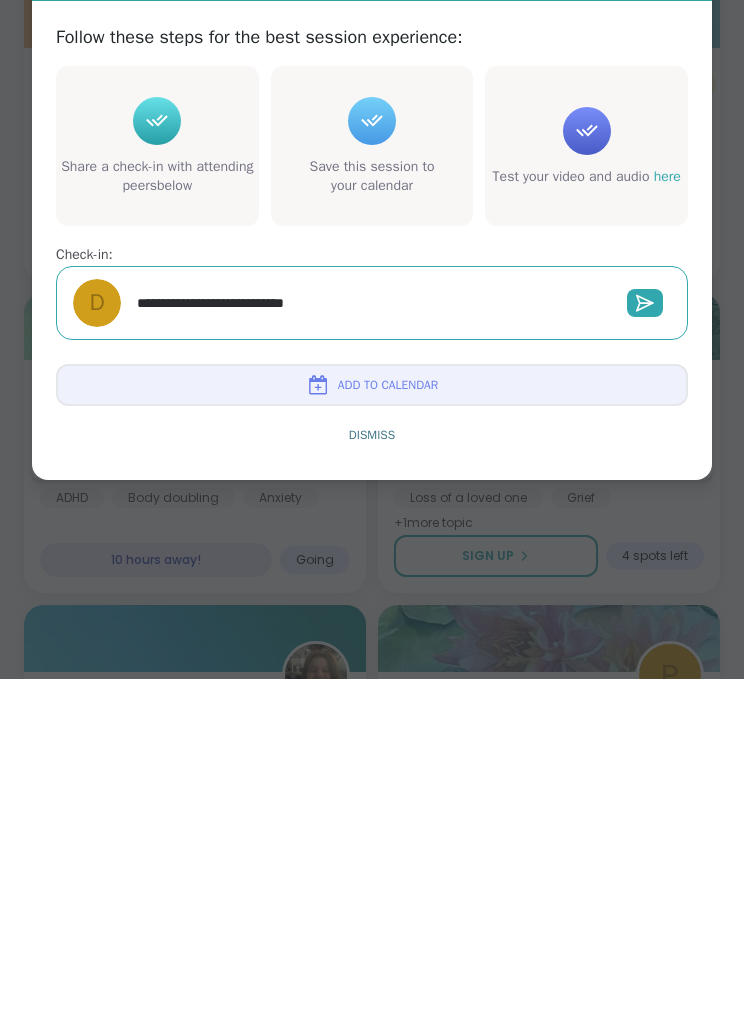 type on "*" 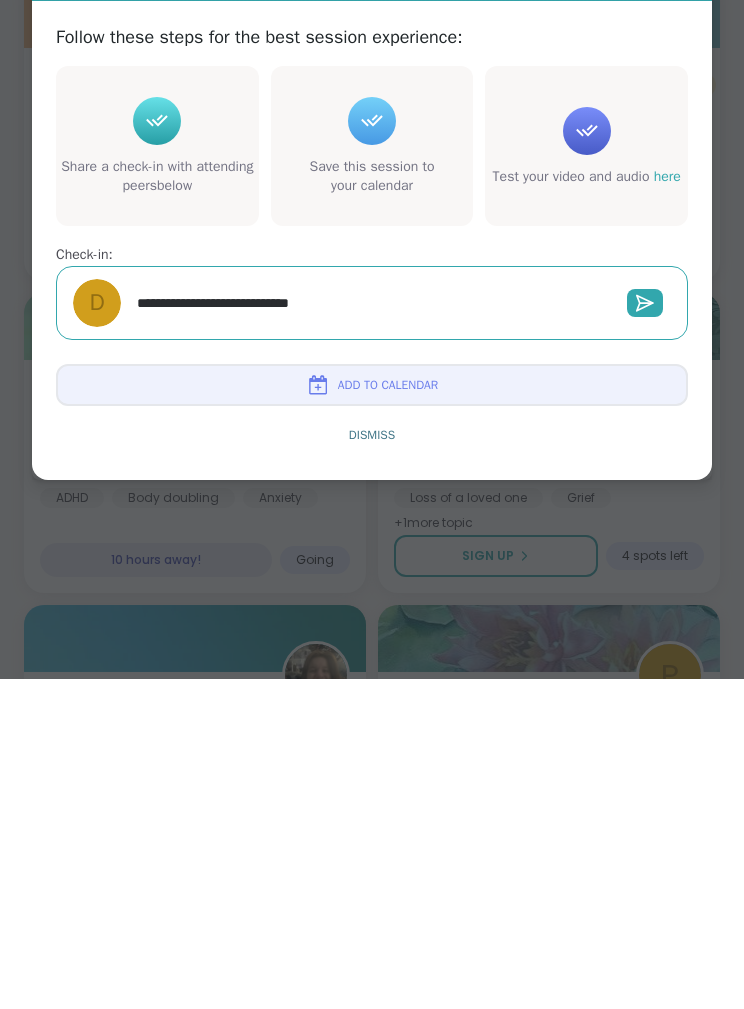 type on "*" 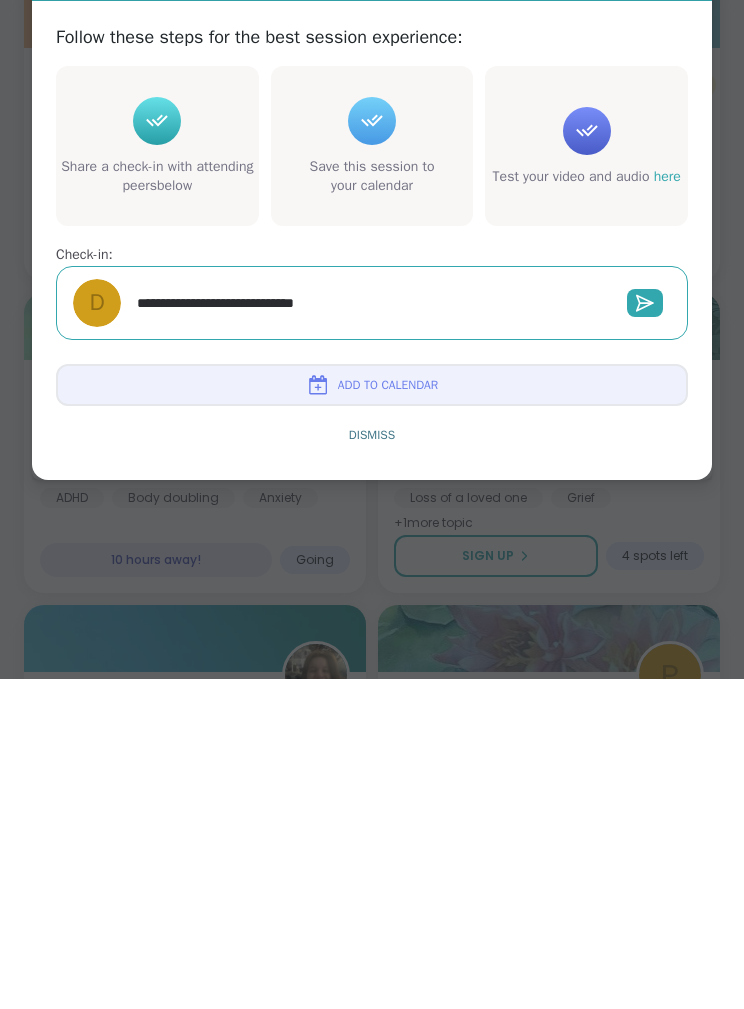 type on "*" 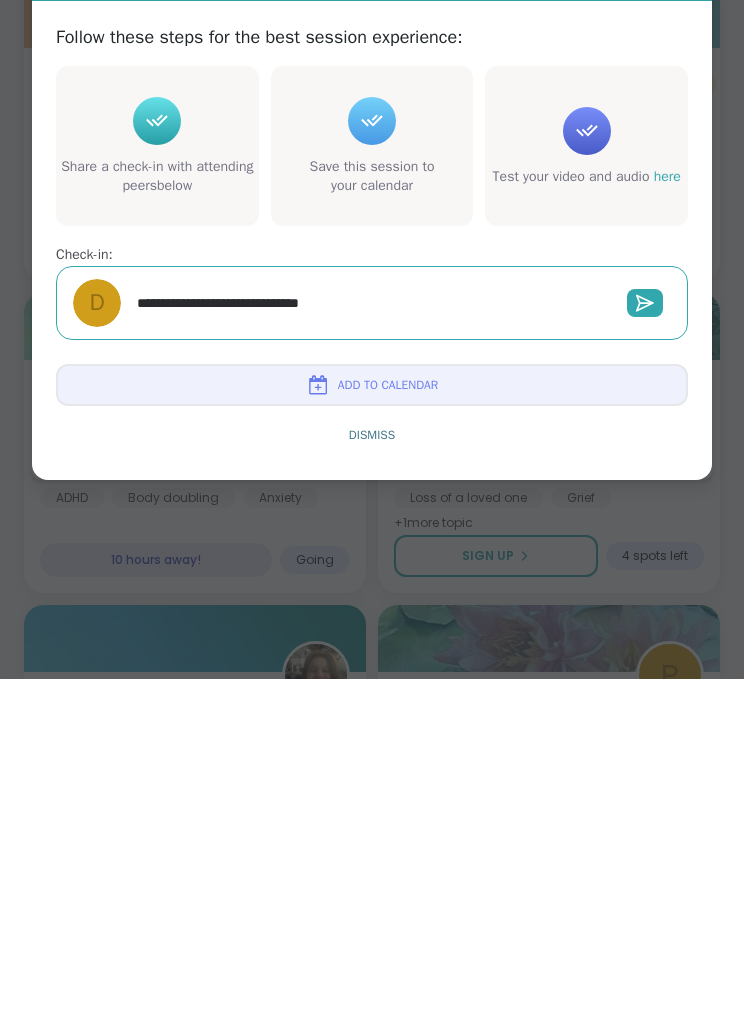 type on "*" 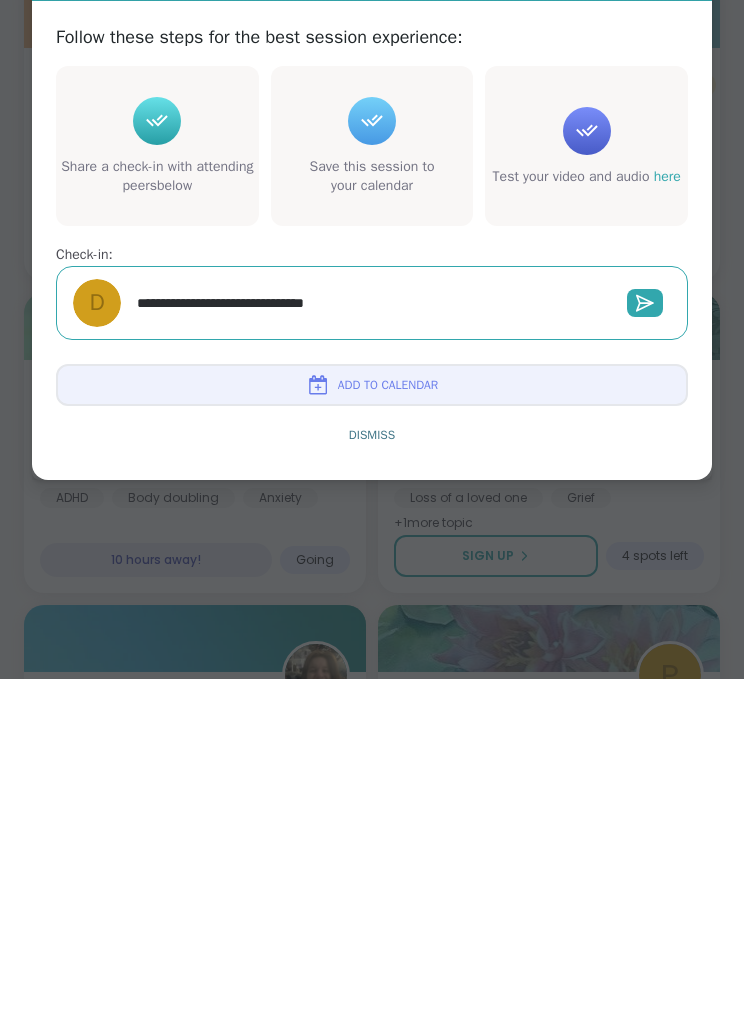 type on "*" 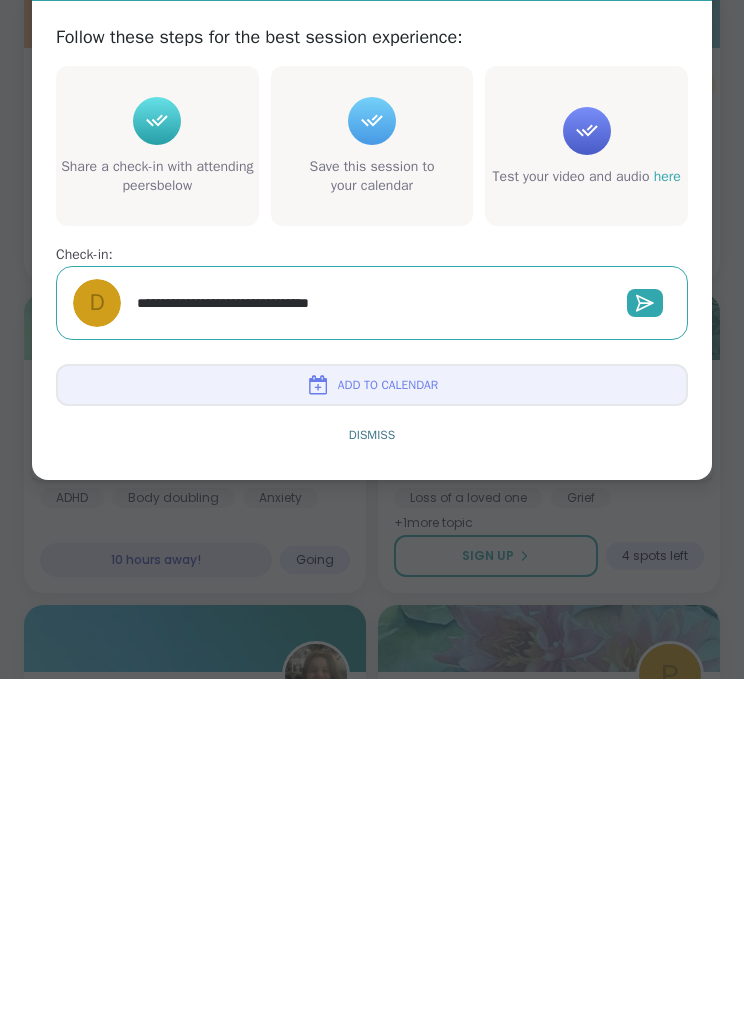 type on "*" 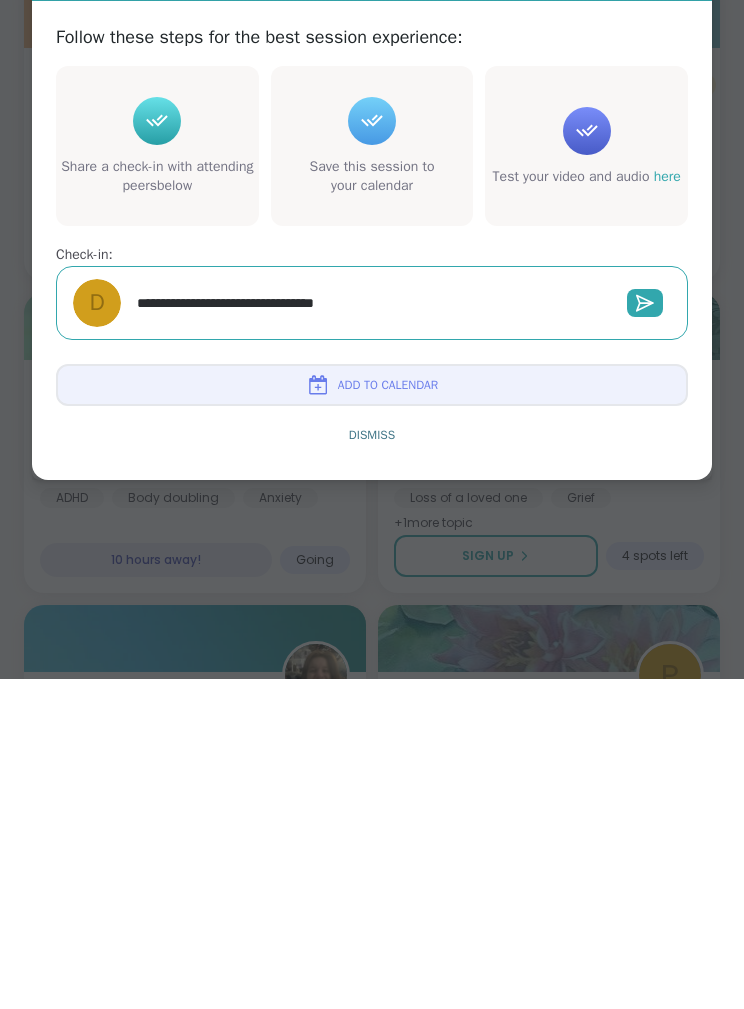 type on "*" 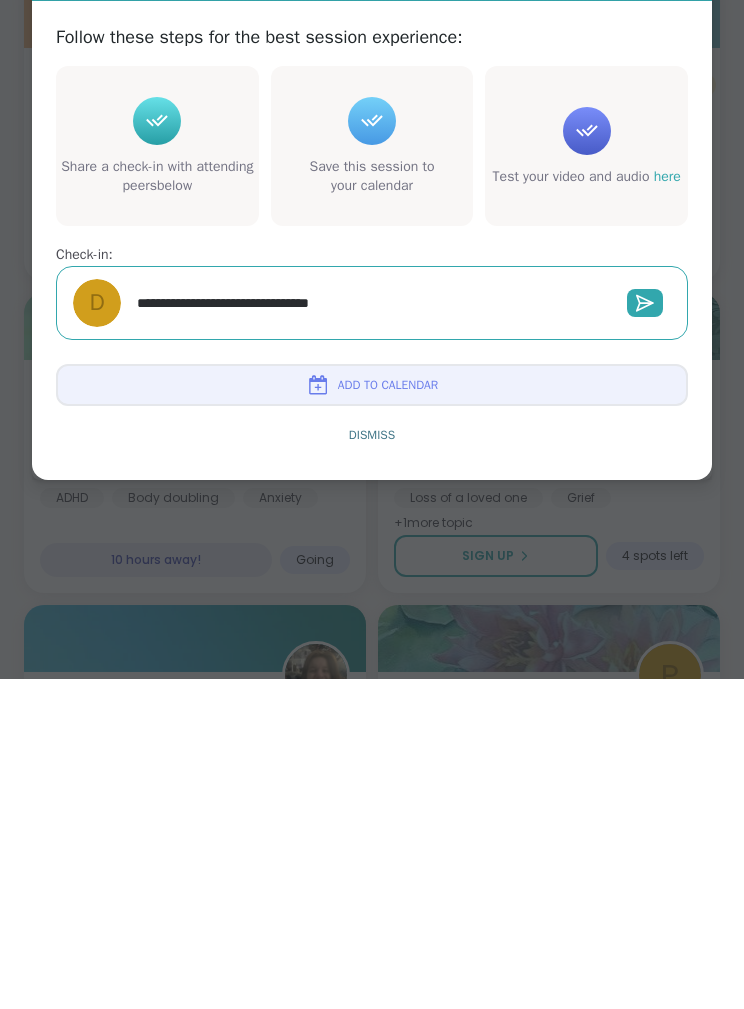 type on "*" 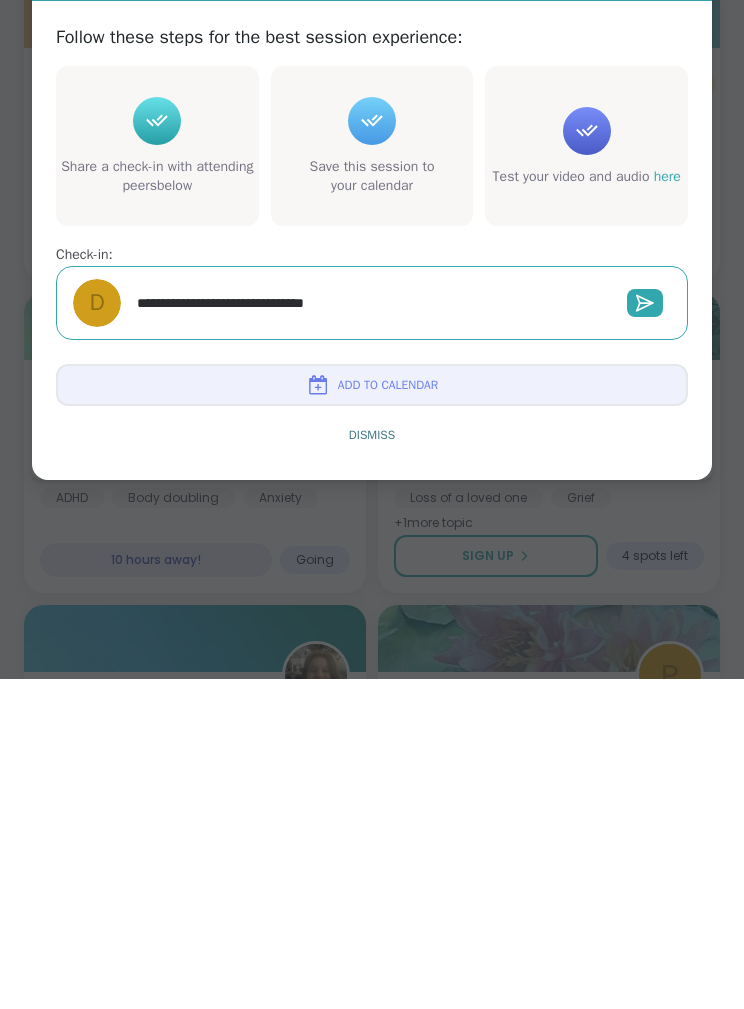 type on "*" 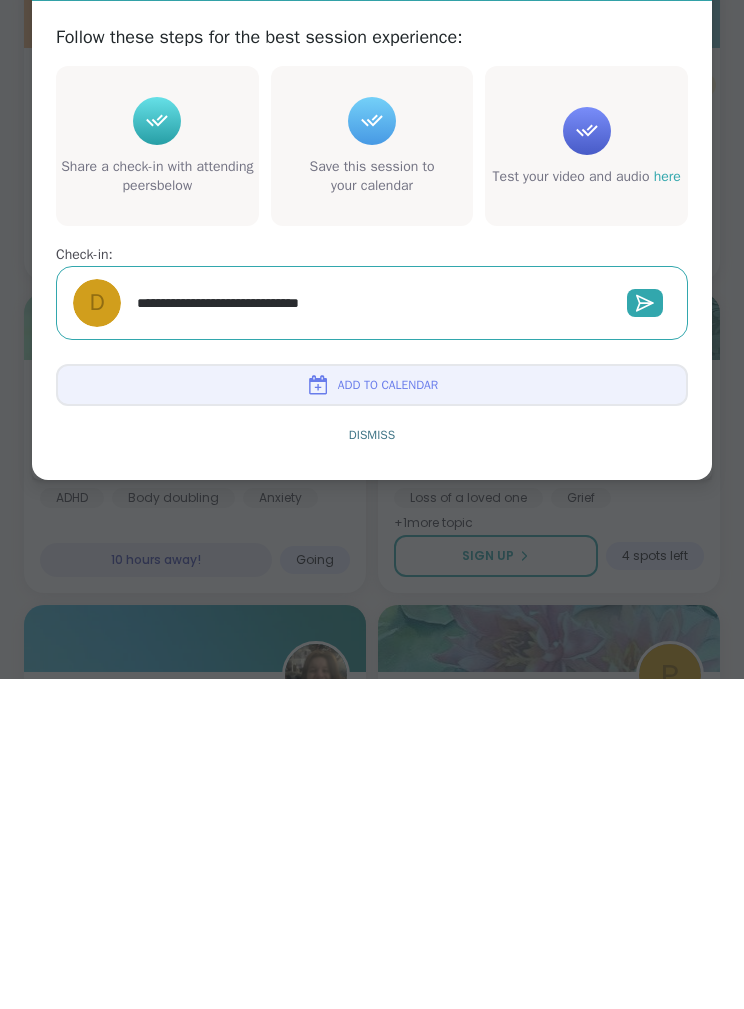 type on "*" 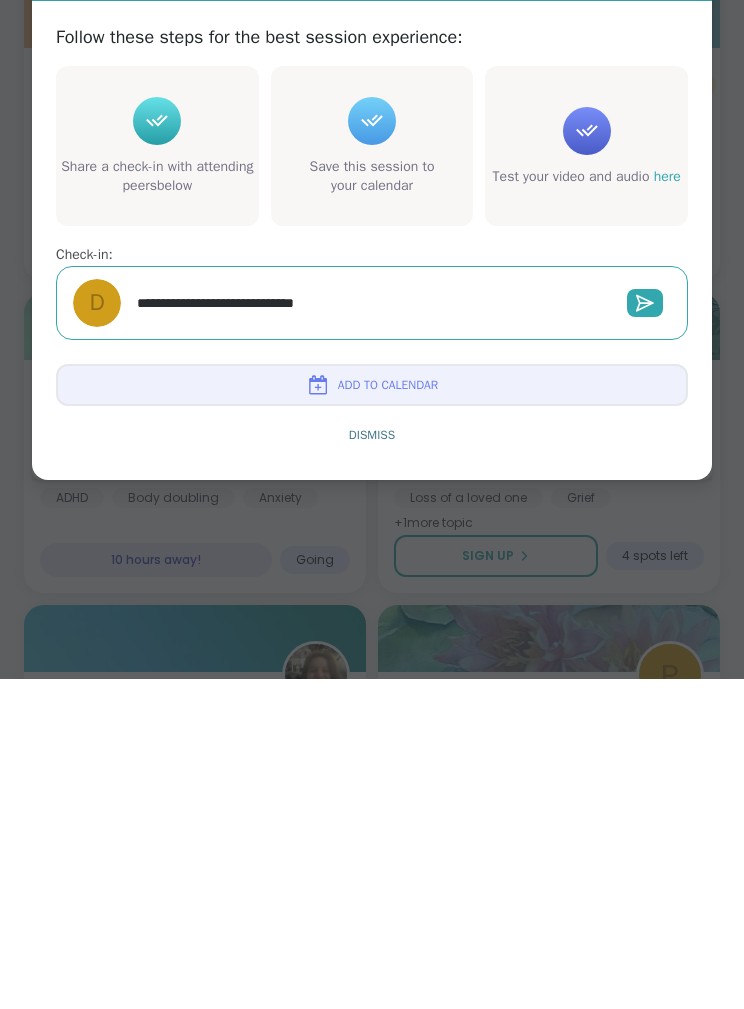 type on "*" 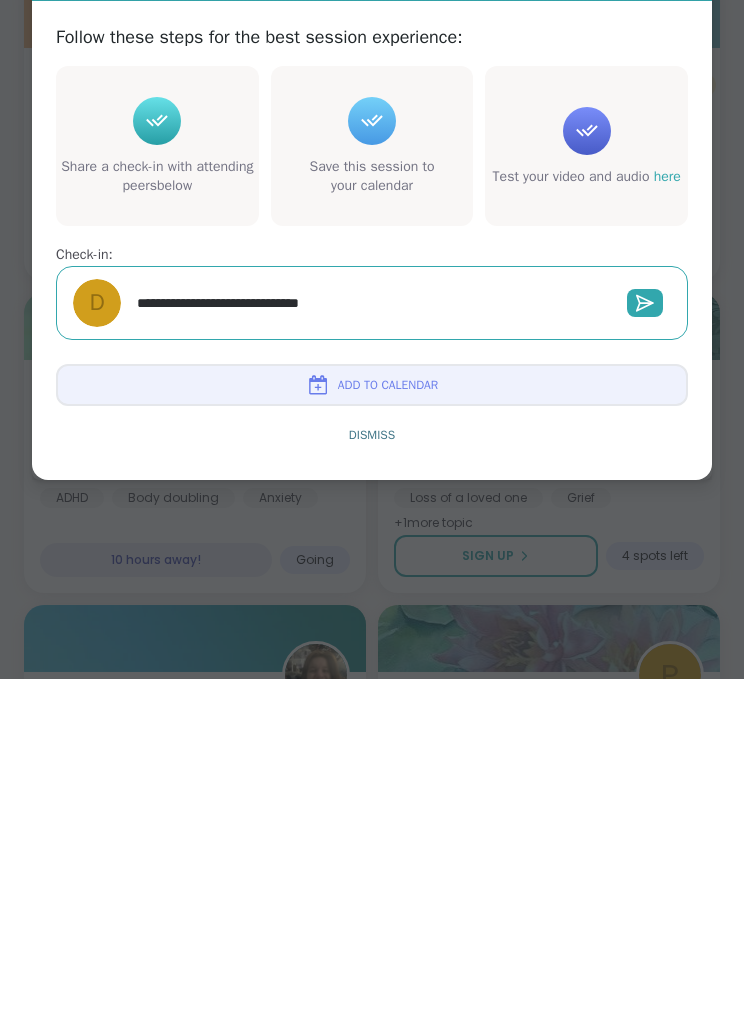 type on "*" 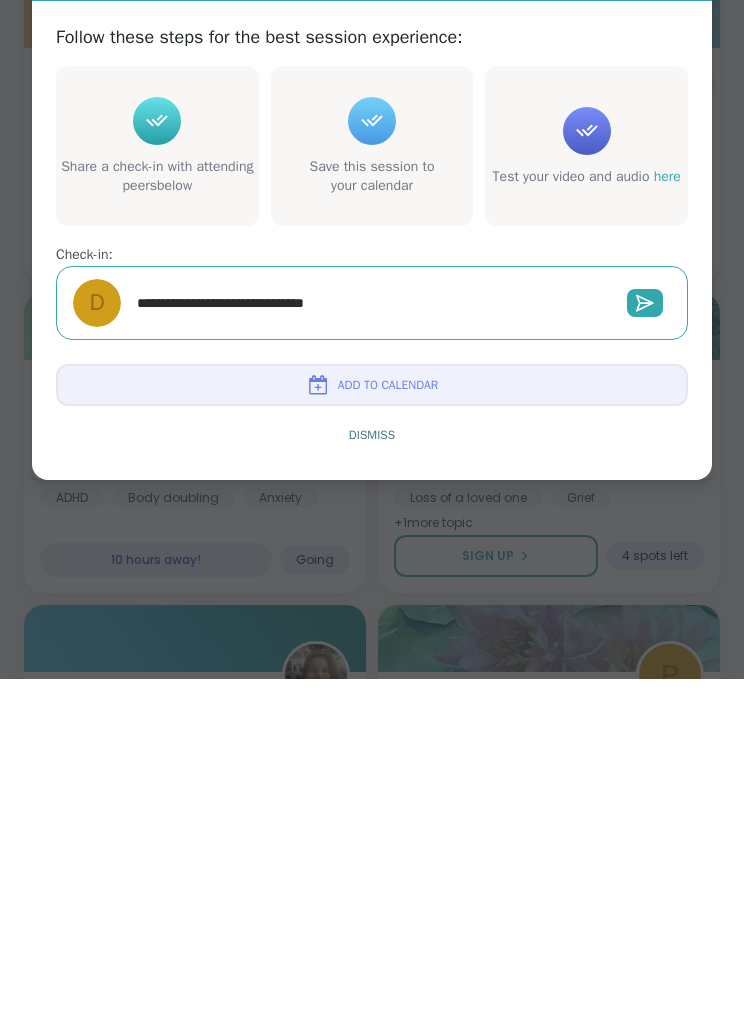 type on "*" 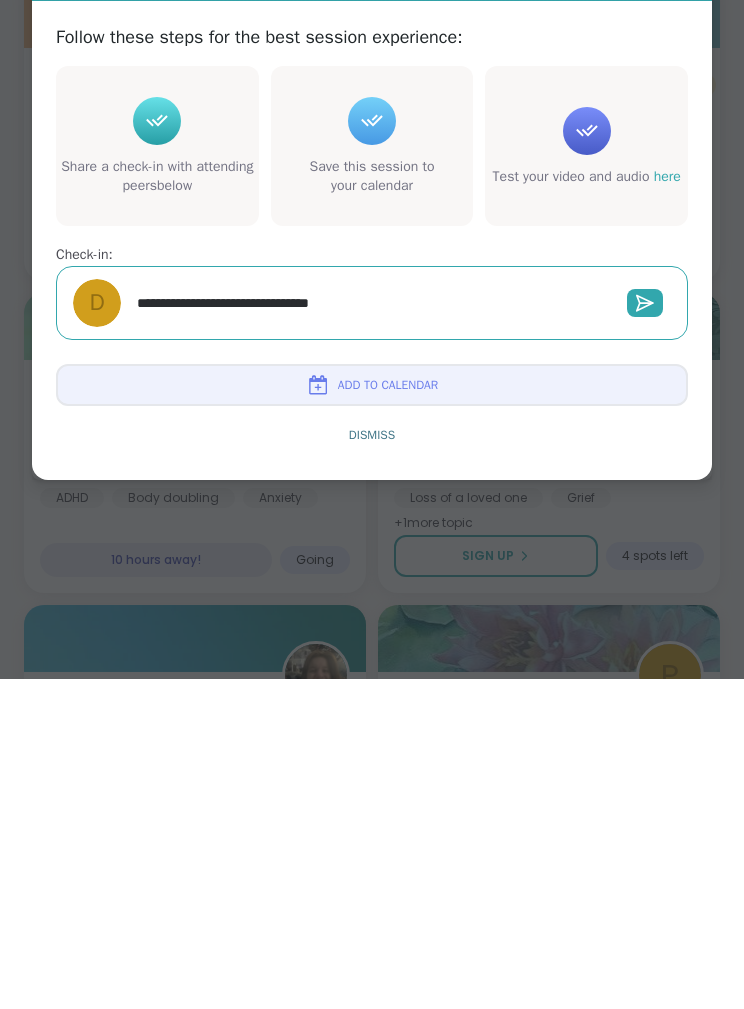 type on "*" 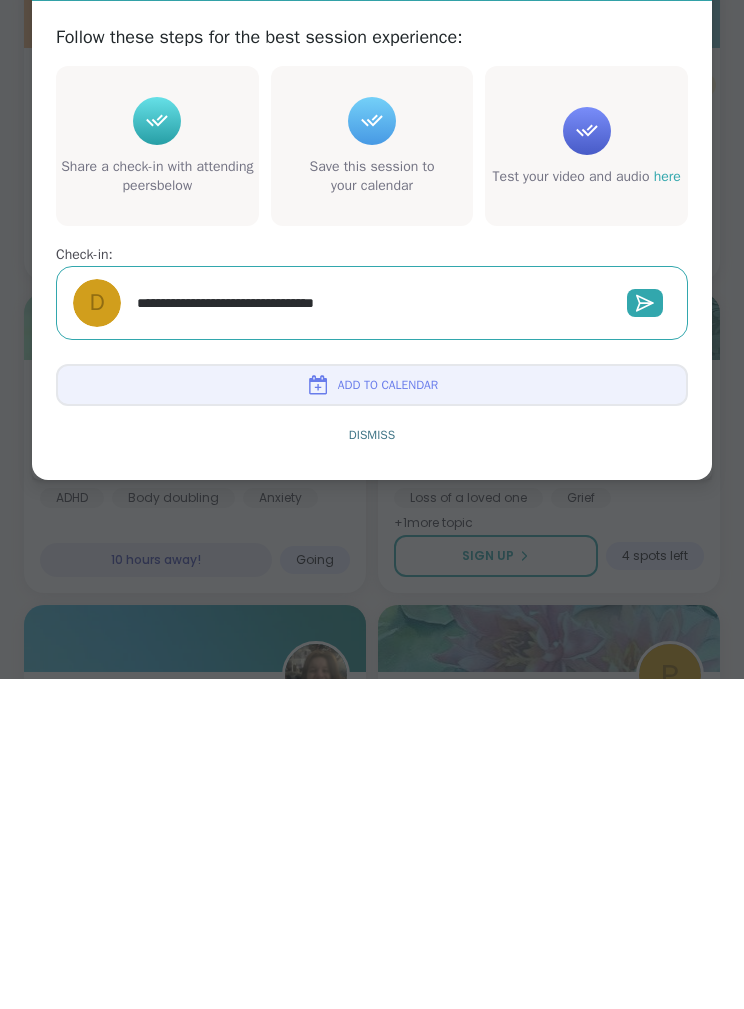 type on "*" 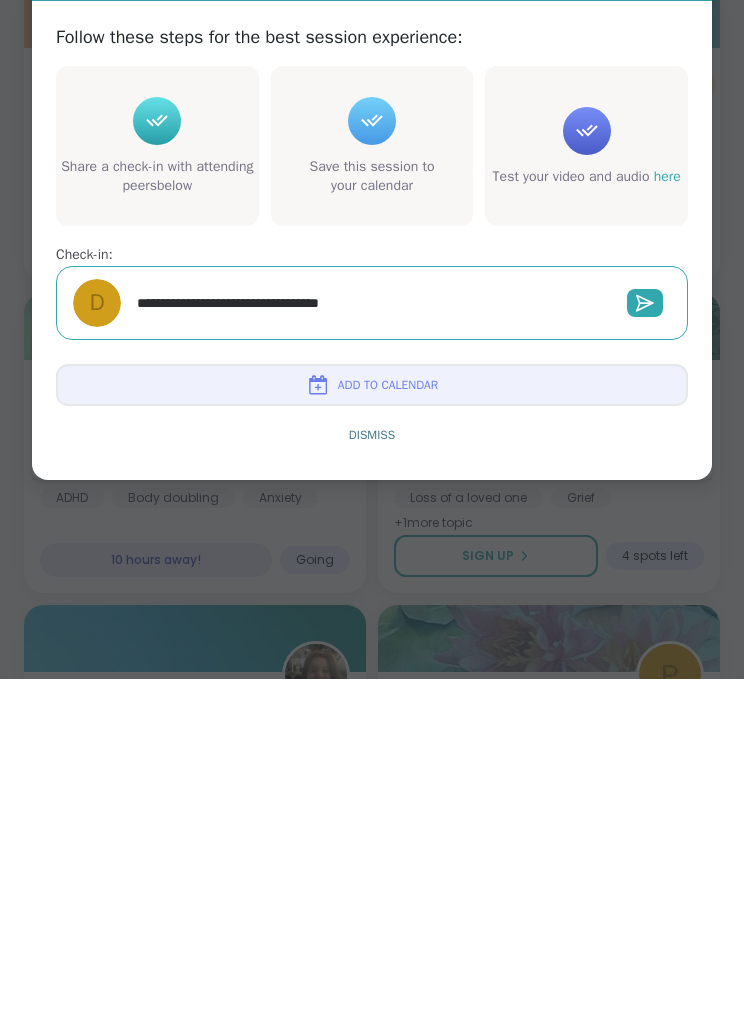 type on "*" 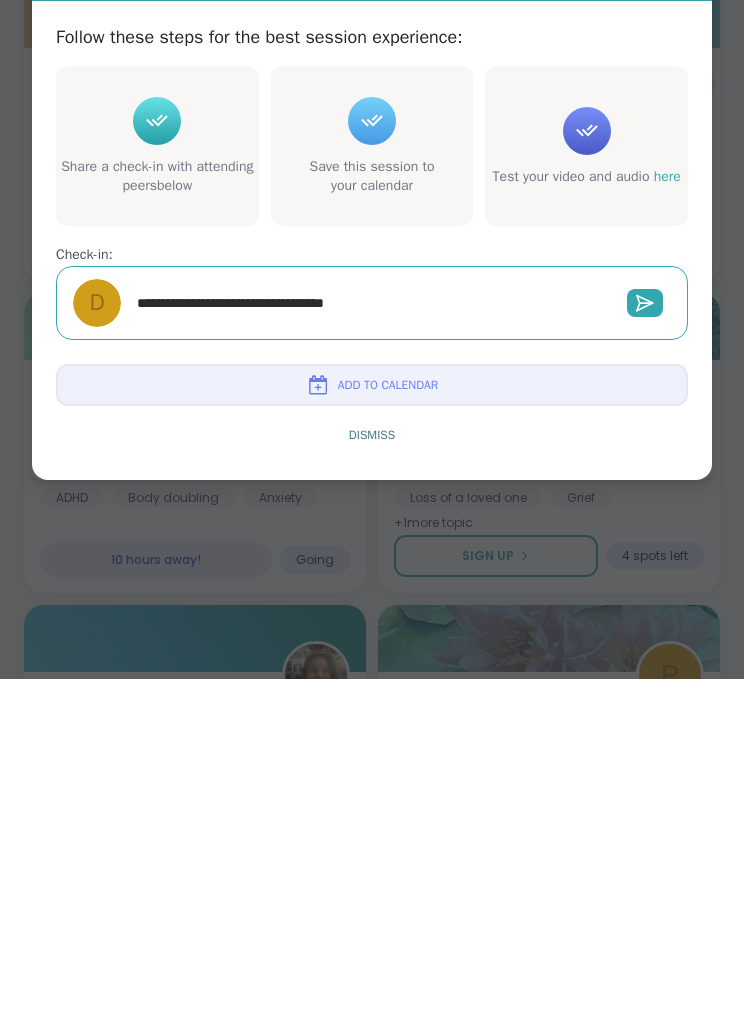 type on "*" 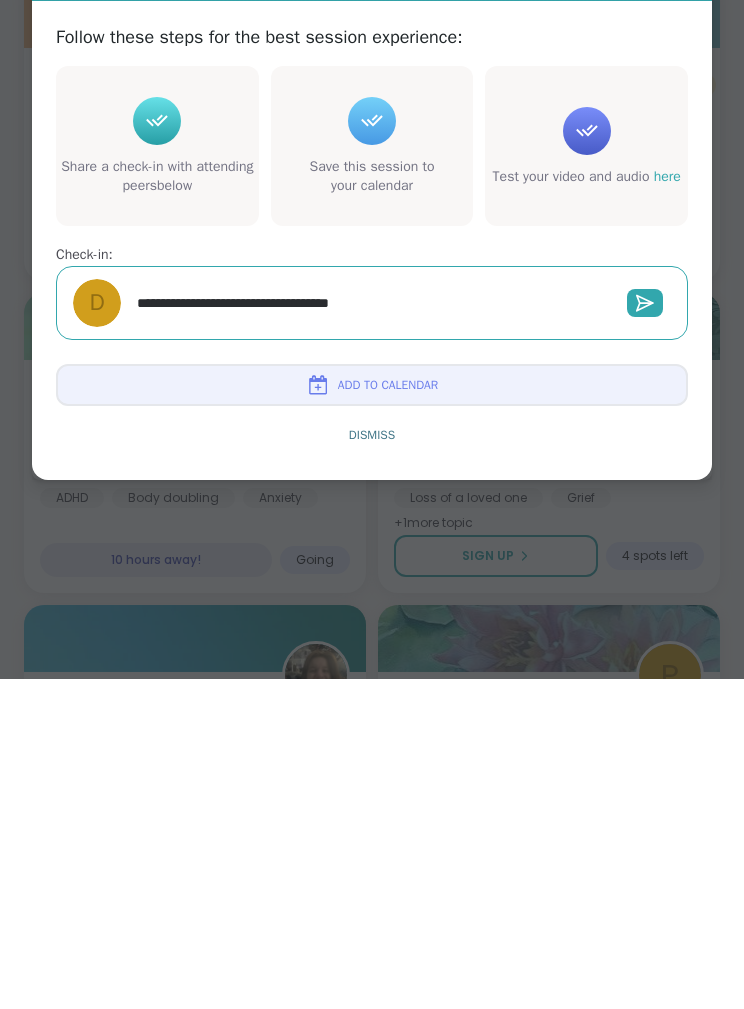 type on "**********" 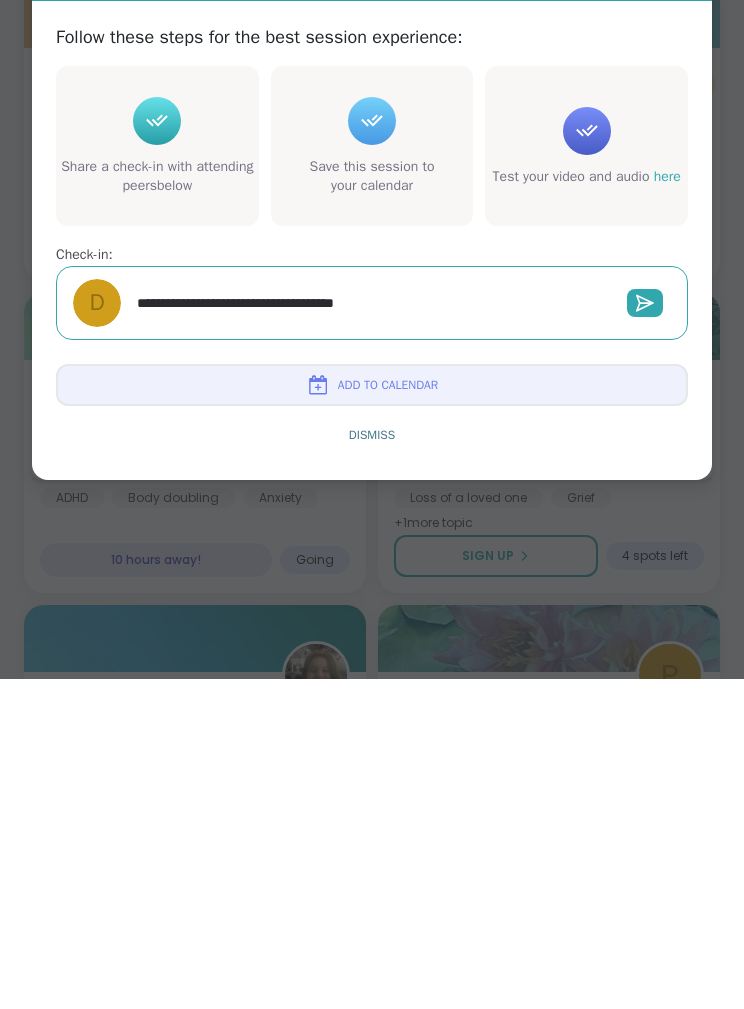 type on "*" 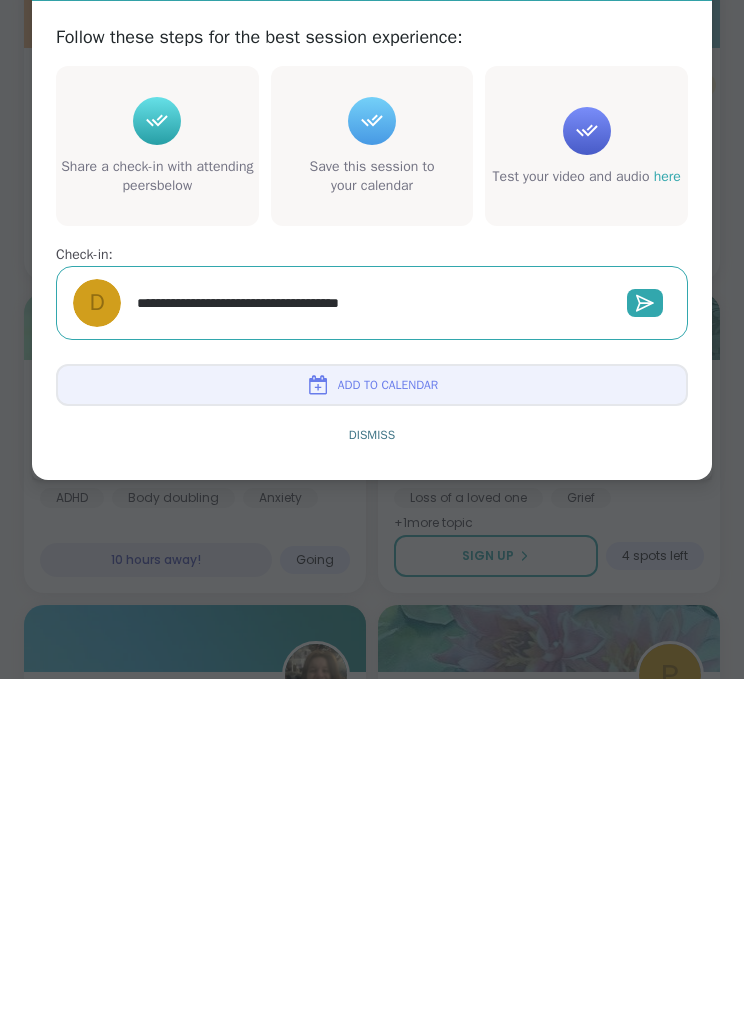 type on "*" 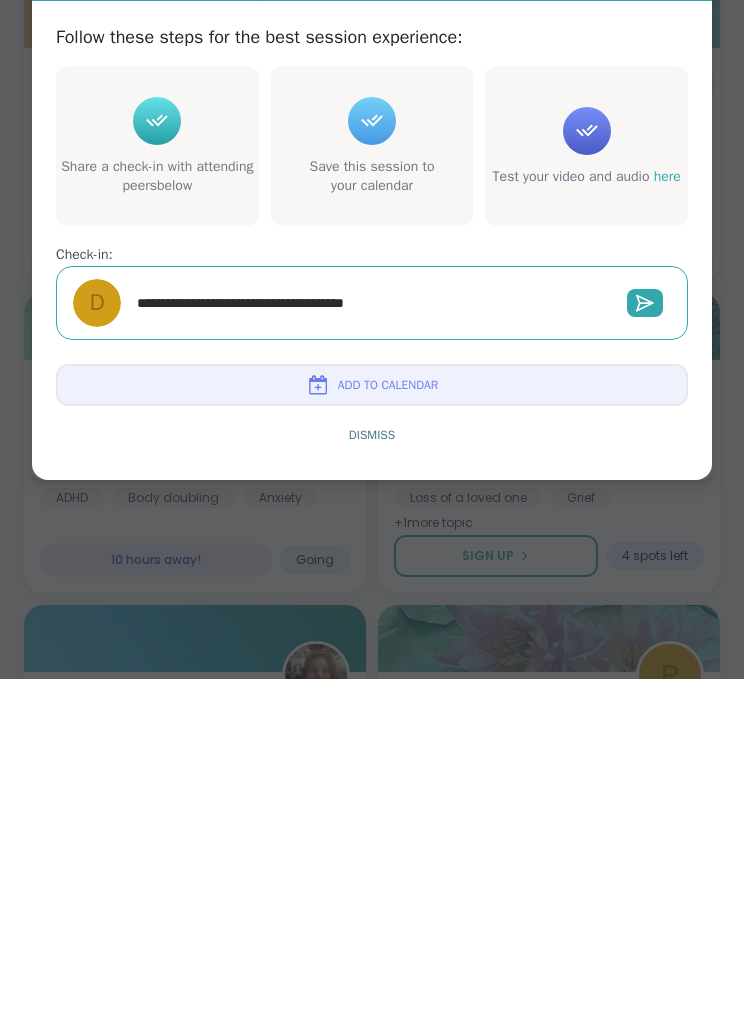 type on "*" 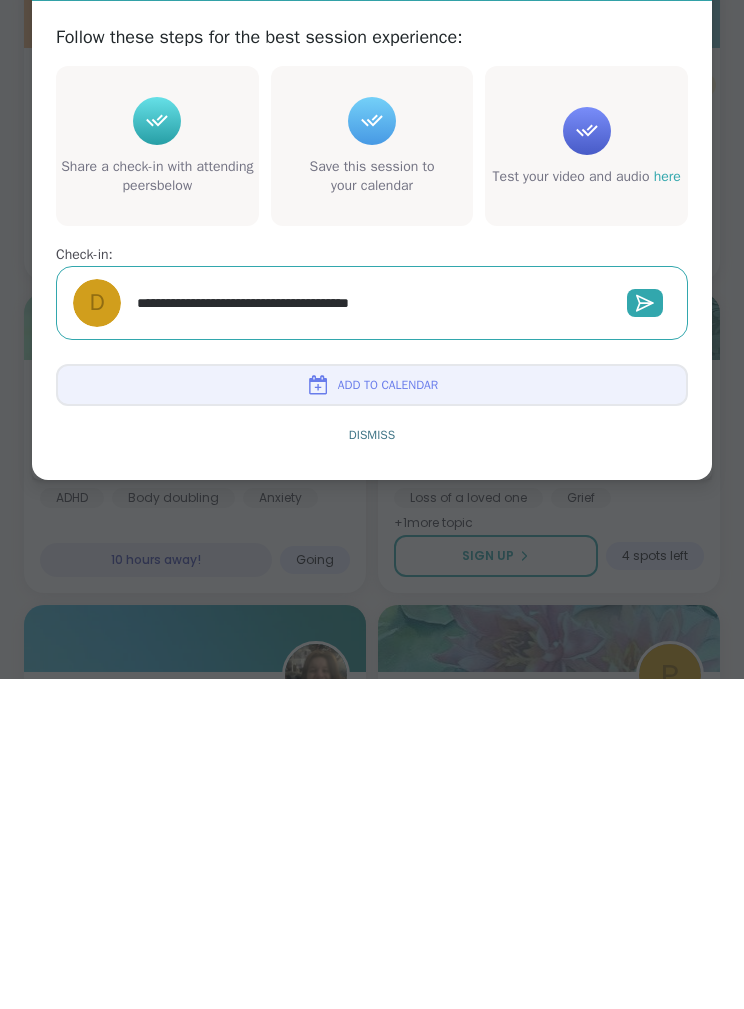 type on "*" 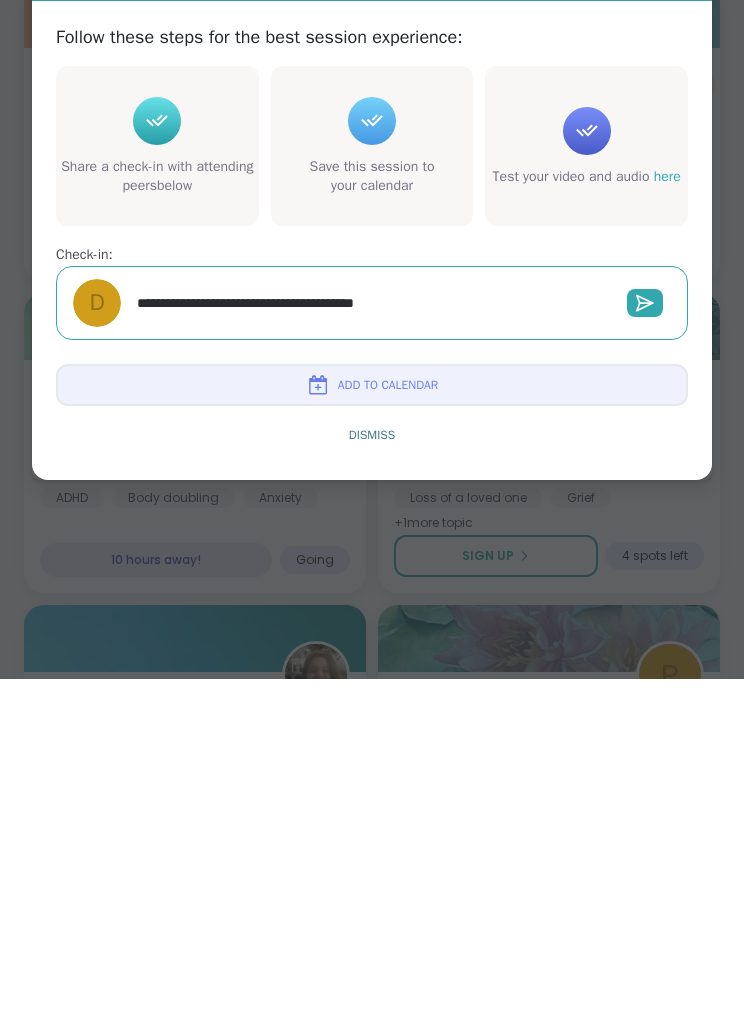 type on "*" 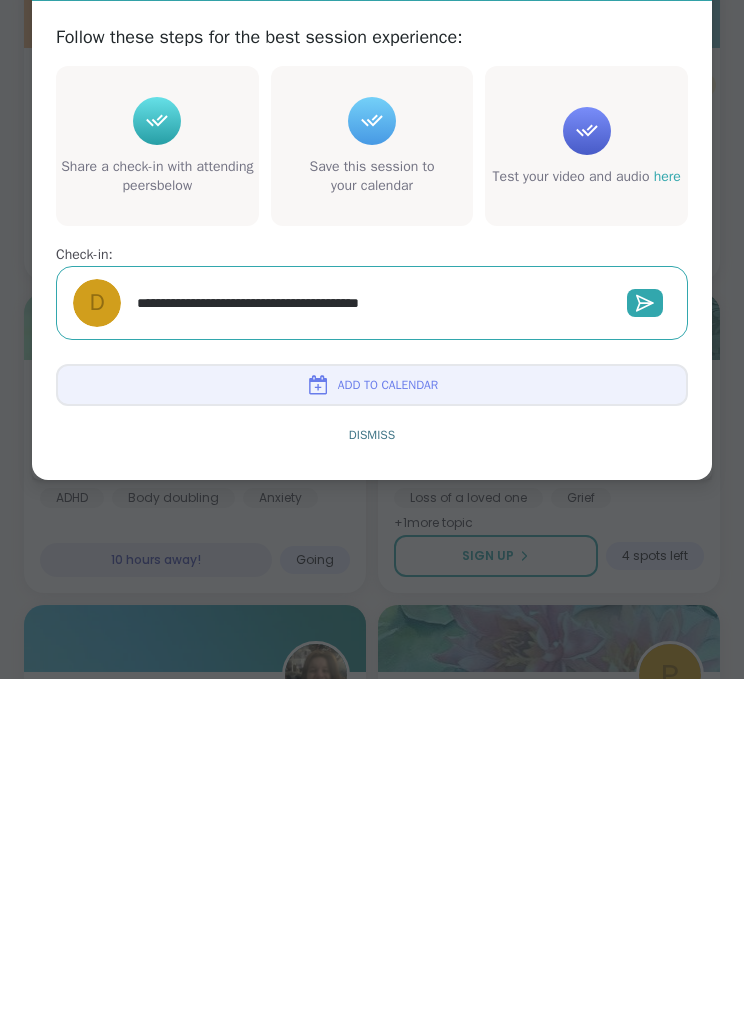 type on "*" 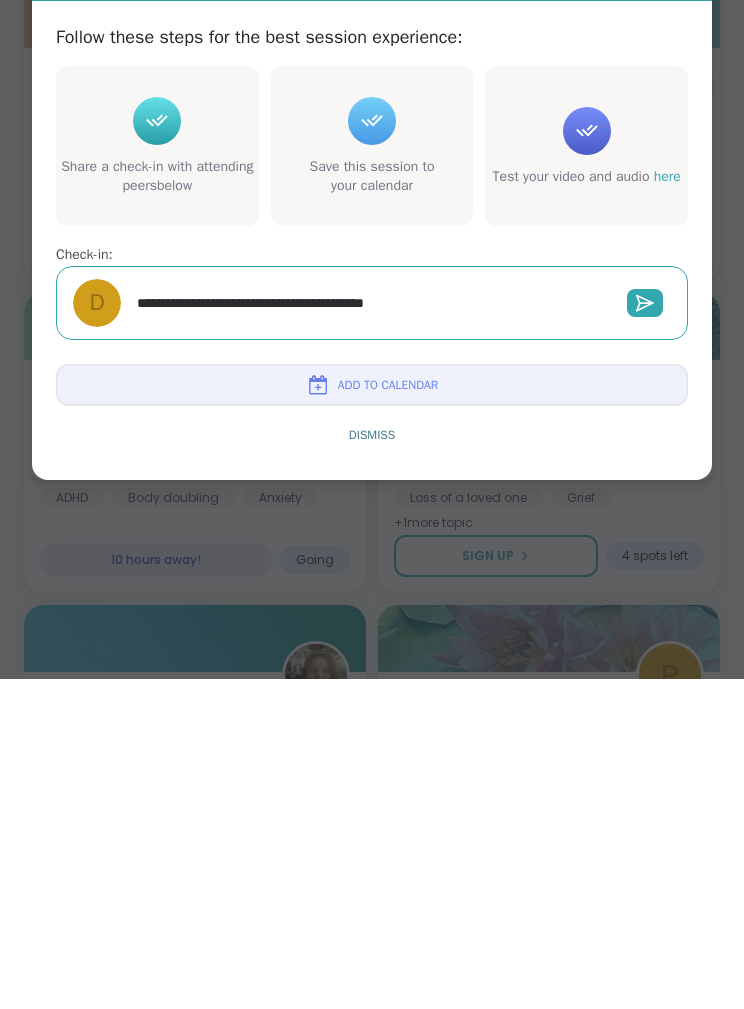 type on "*" 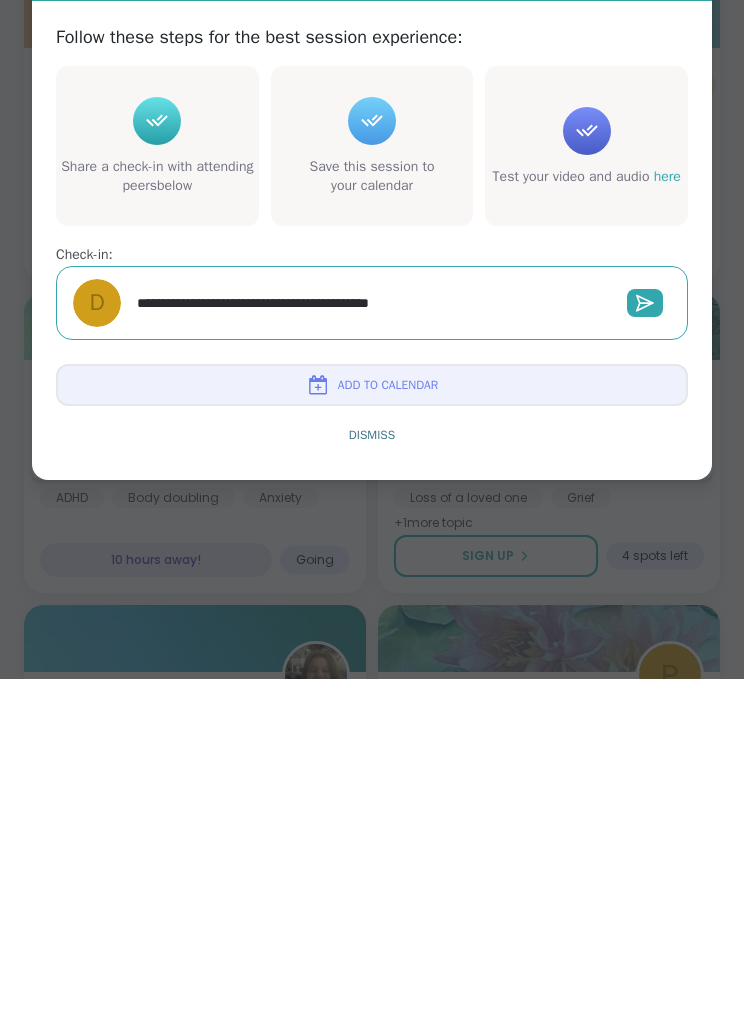 type on "*" 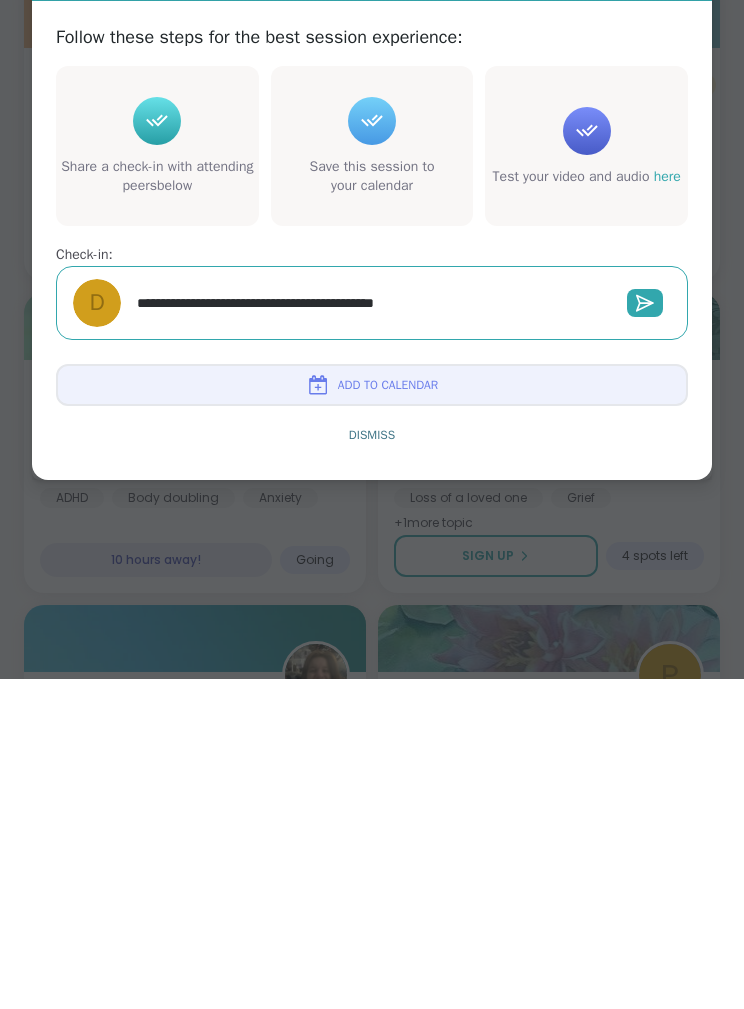 type on "*" 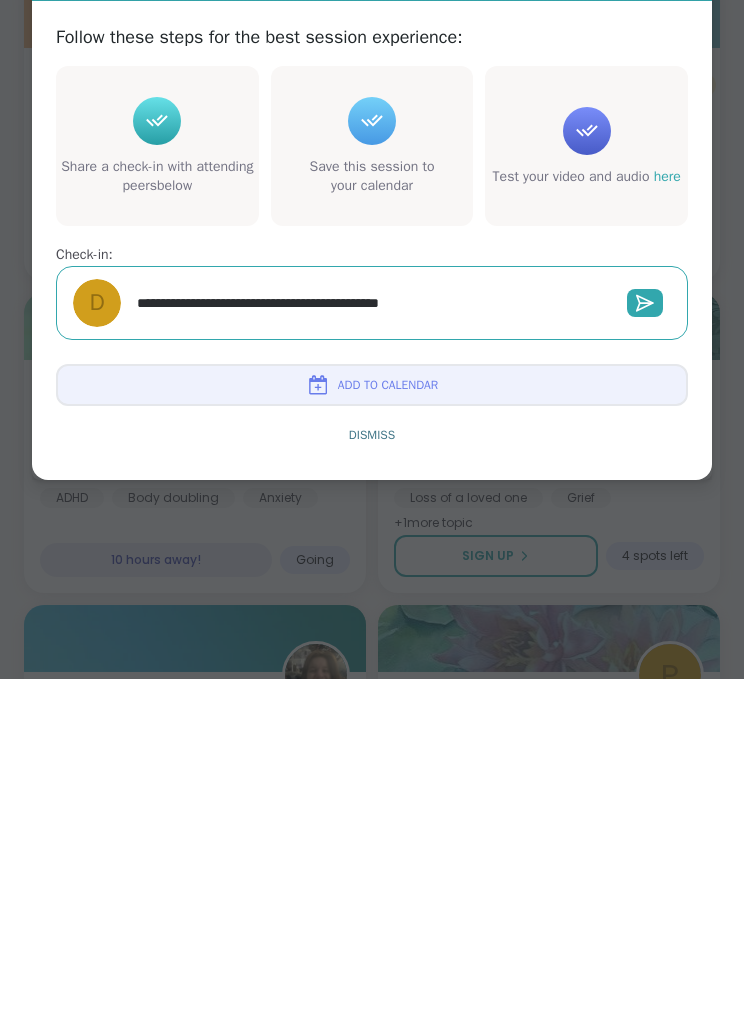 type on "**********" 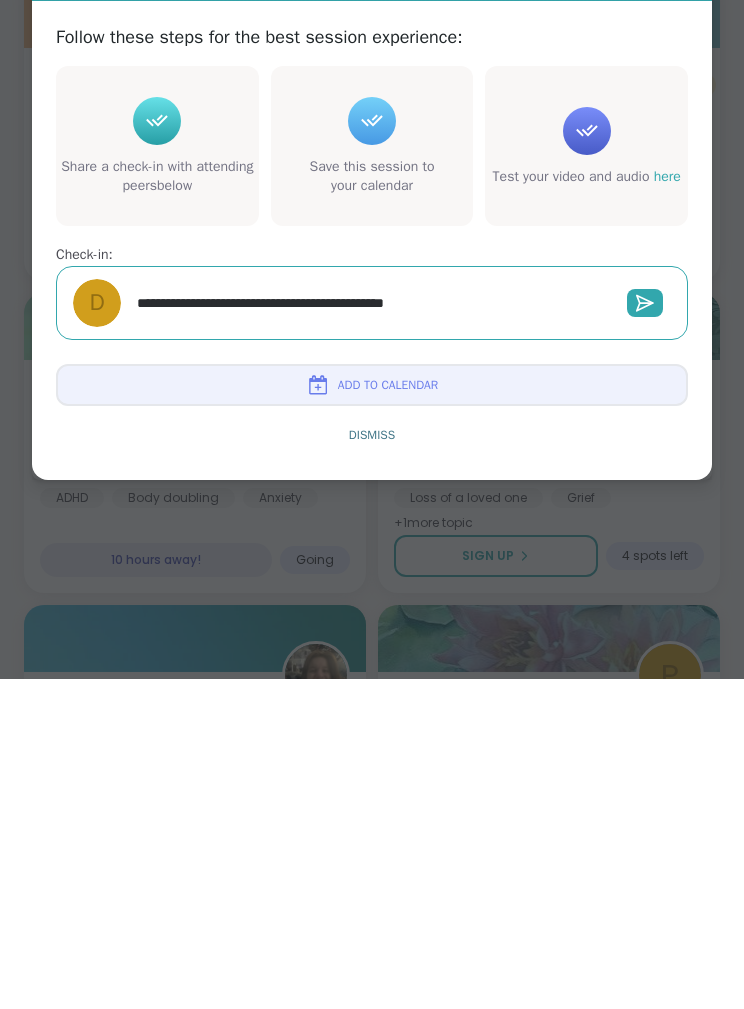 type on "*" 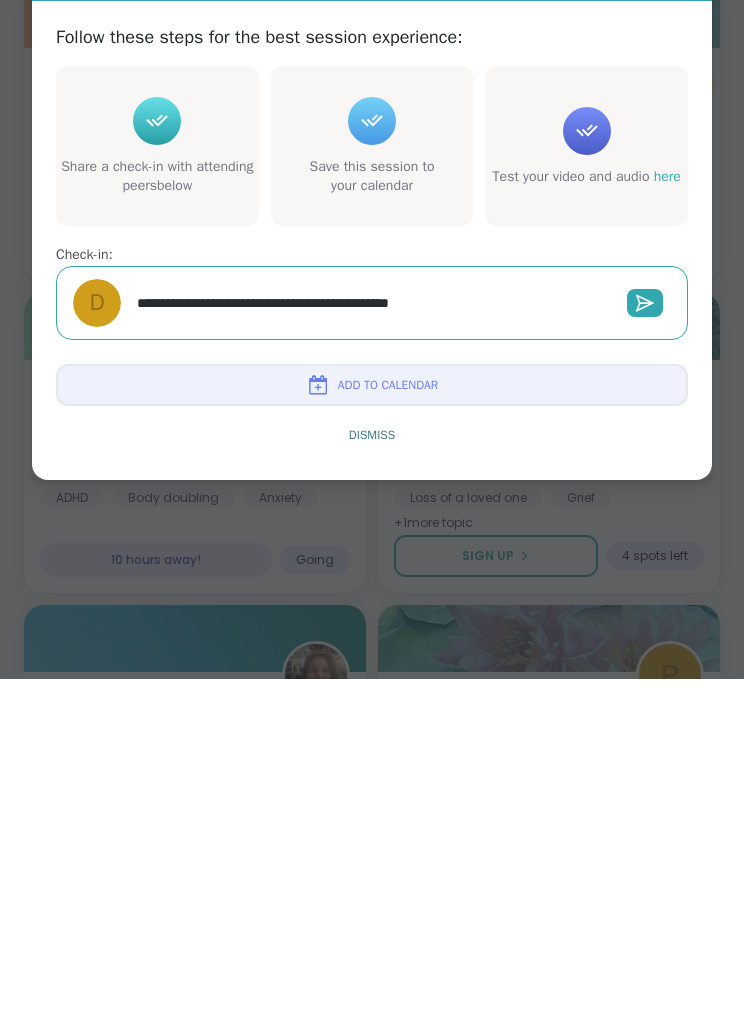 type on "*" 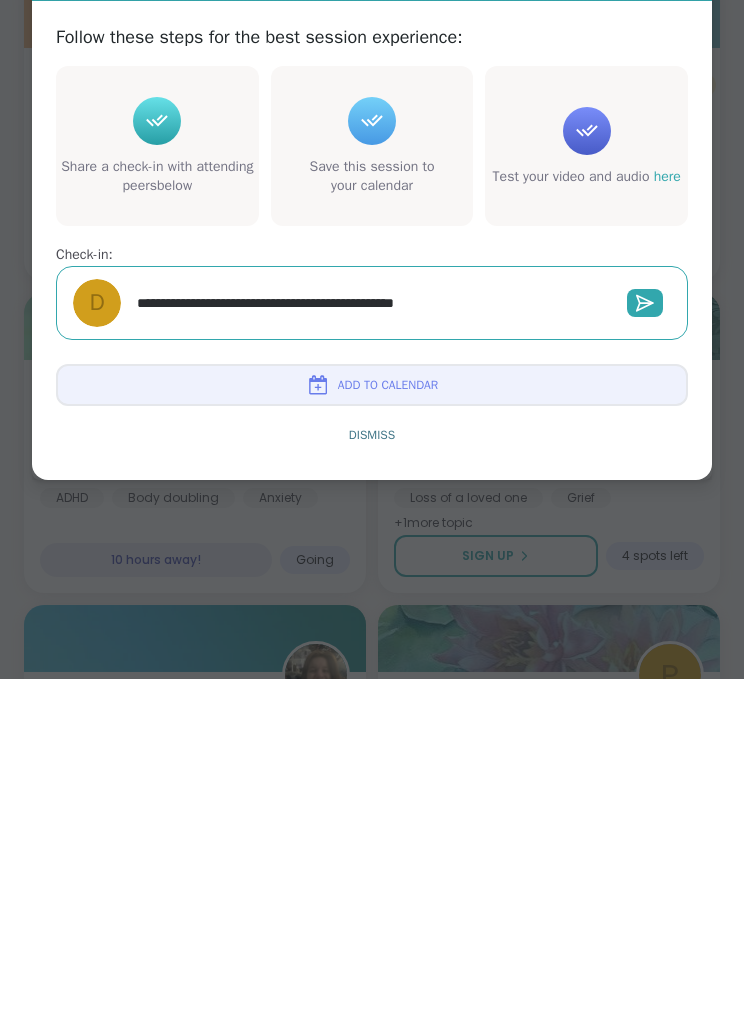 type on "*" 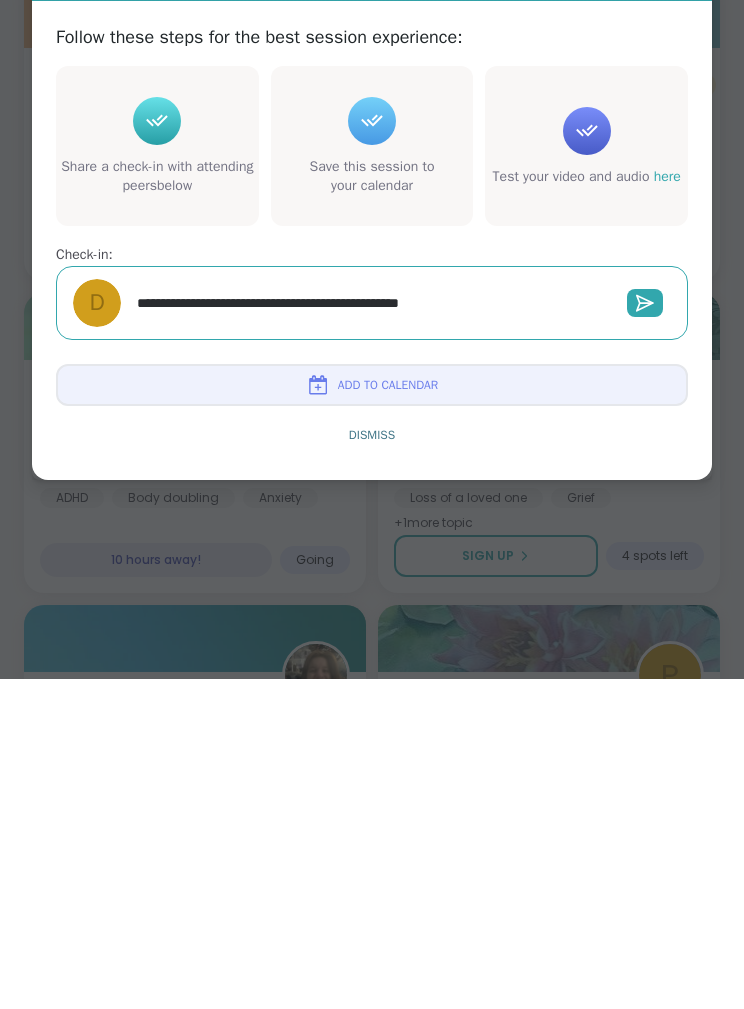 type on "*" 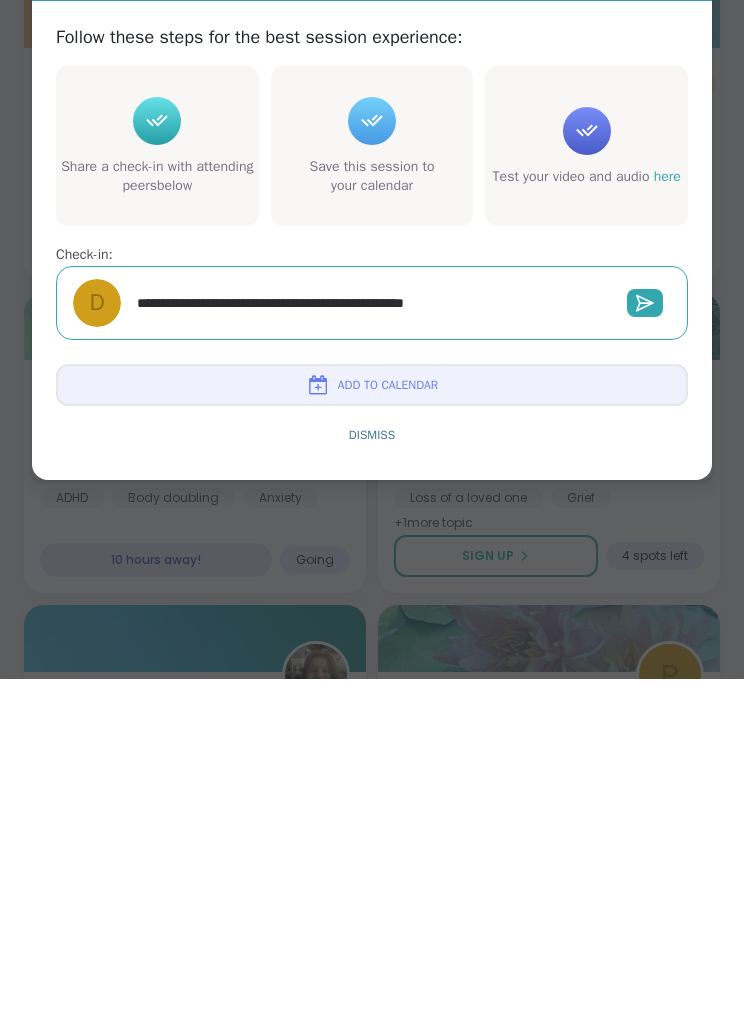 type on "*" 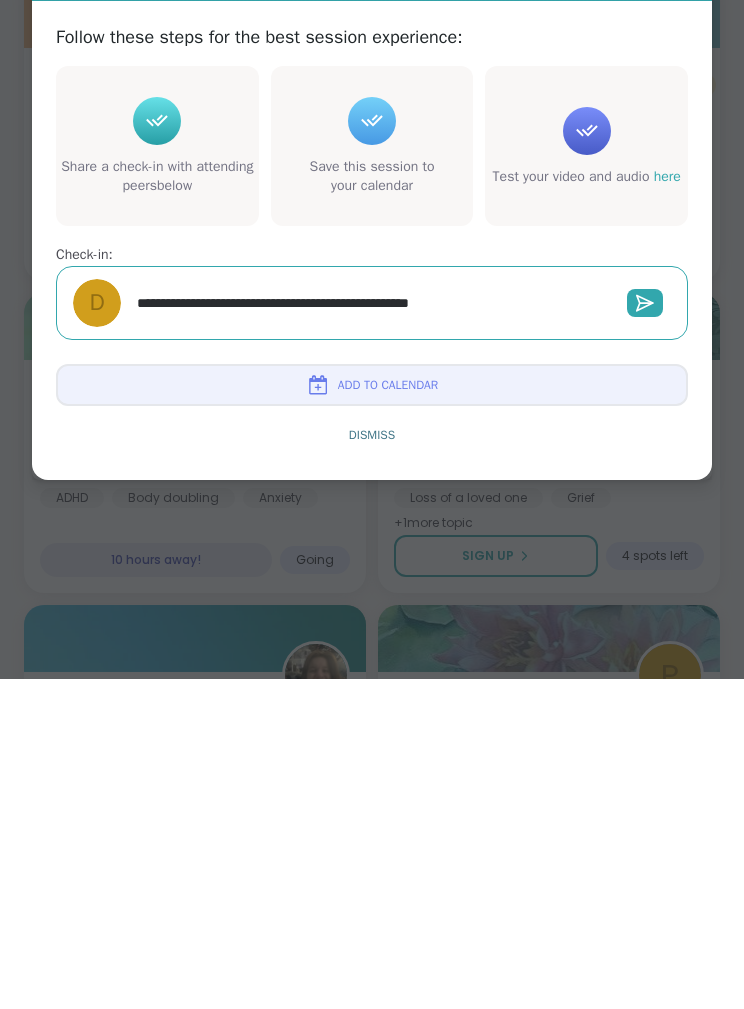 type on "**********" 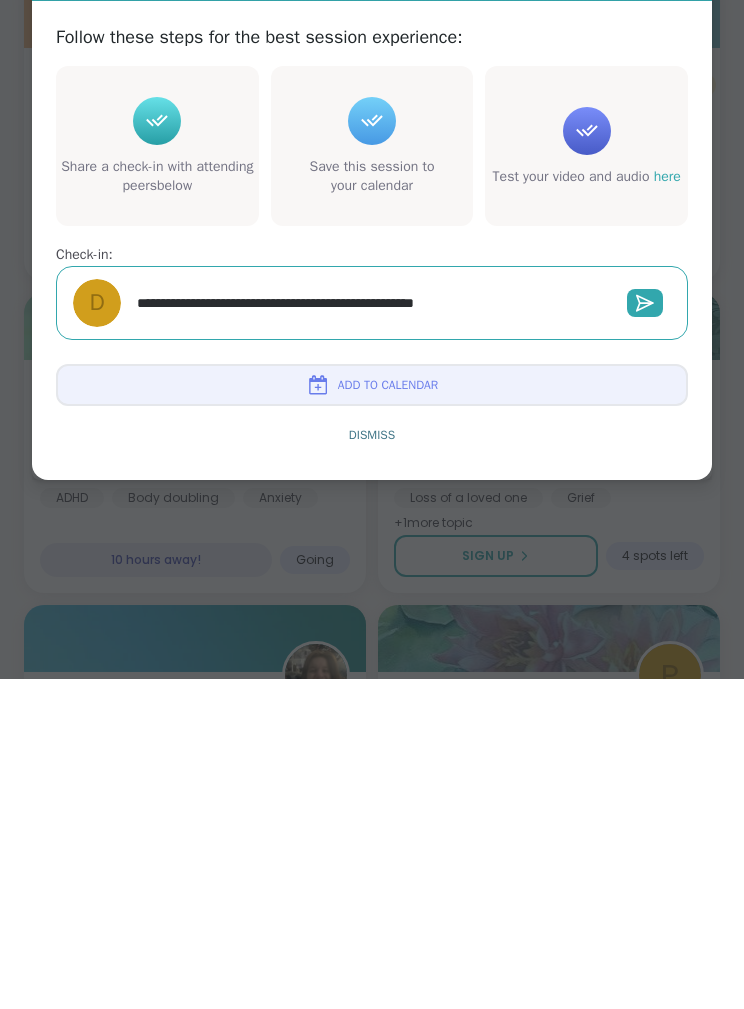 type on "*" 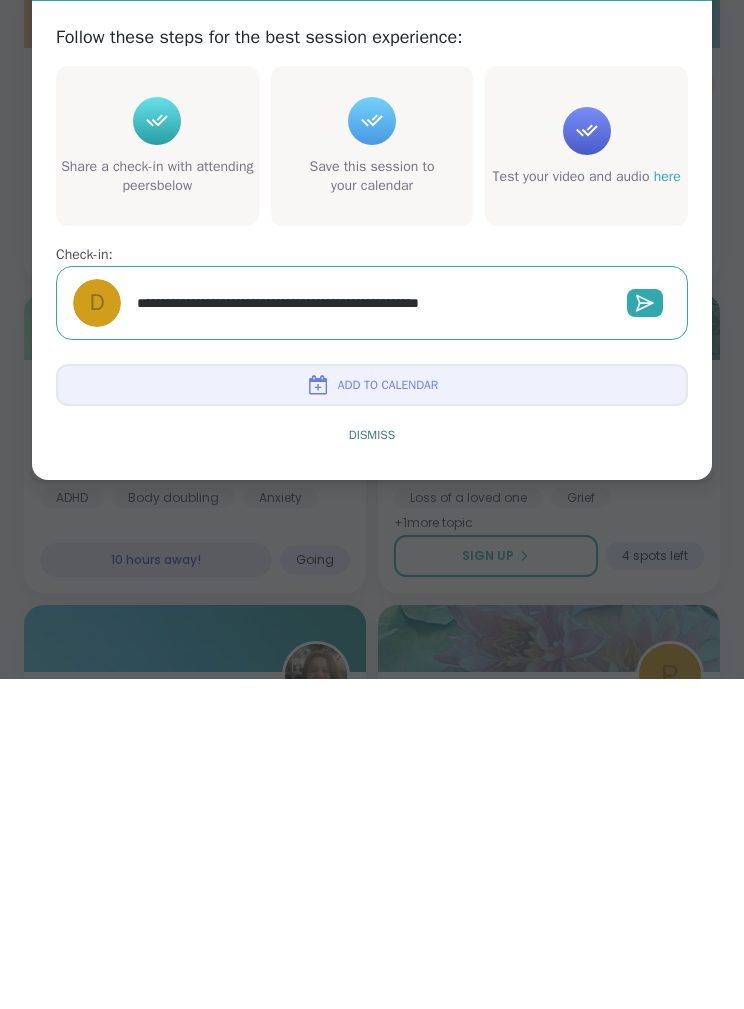 type on "*" 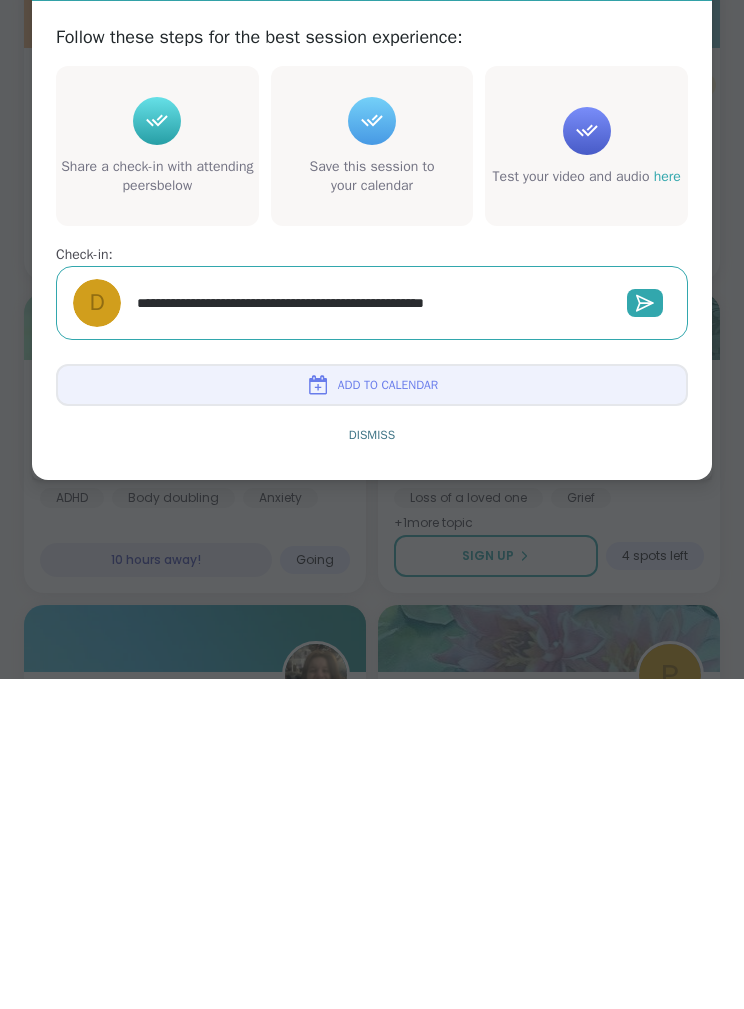 type on "*" 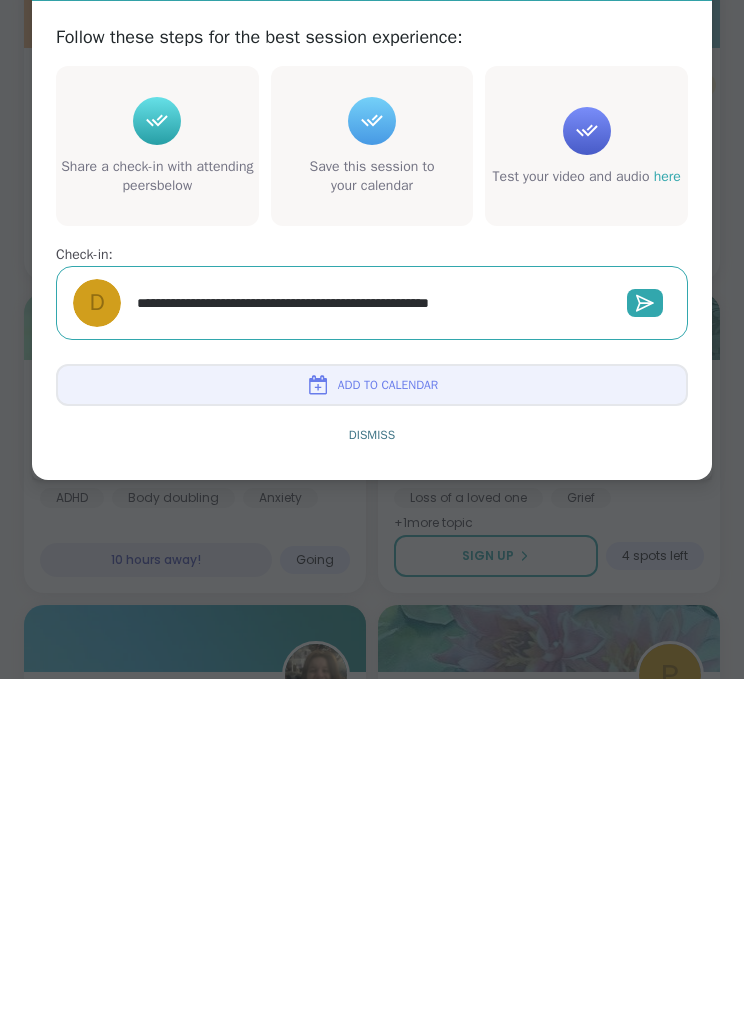 type on "*" 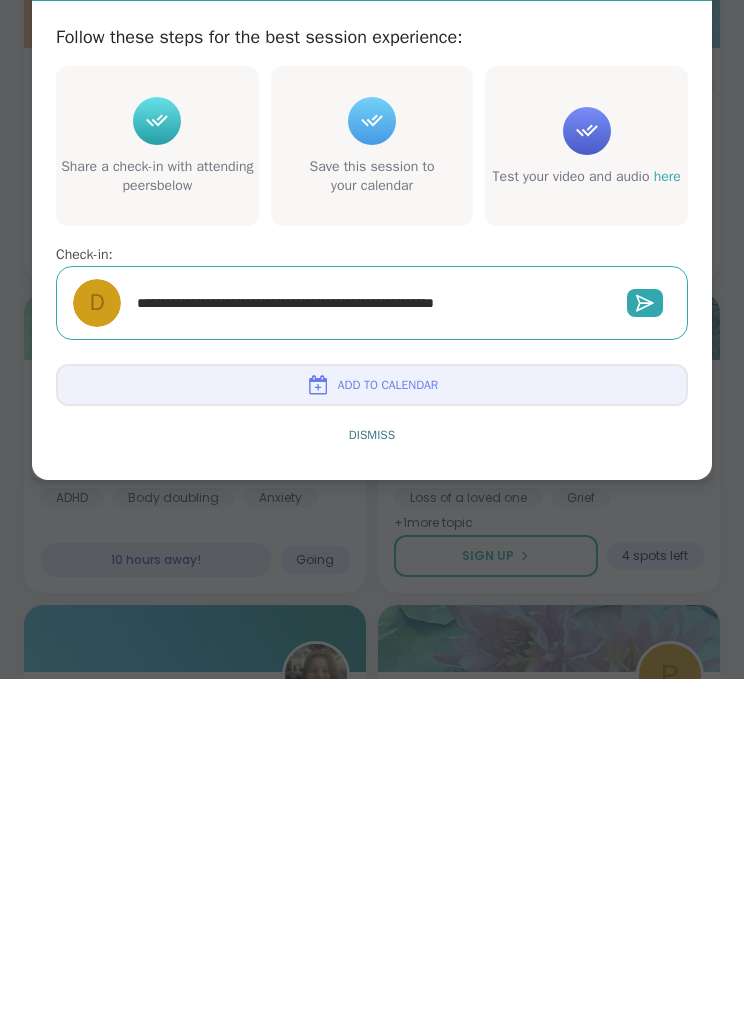 type on "*" 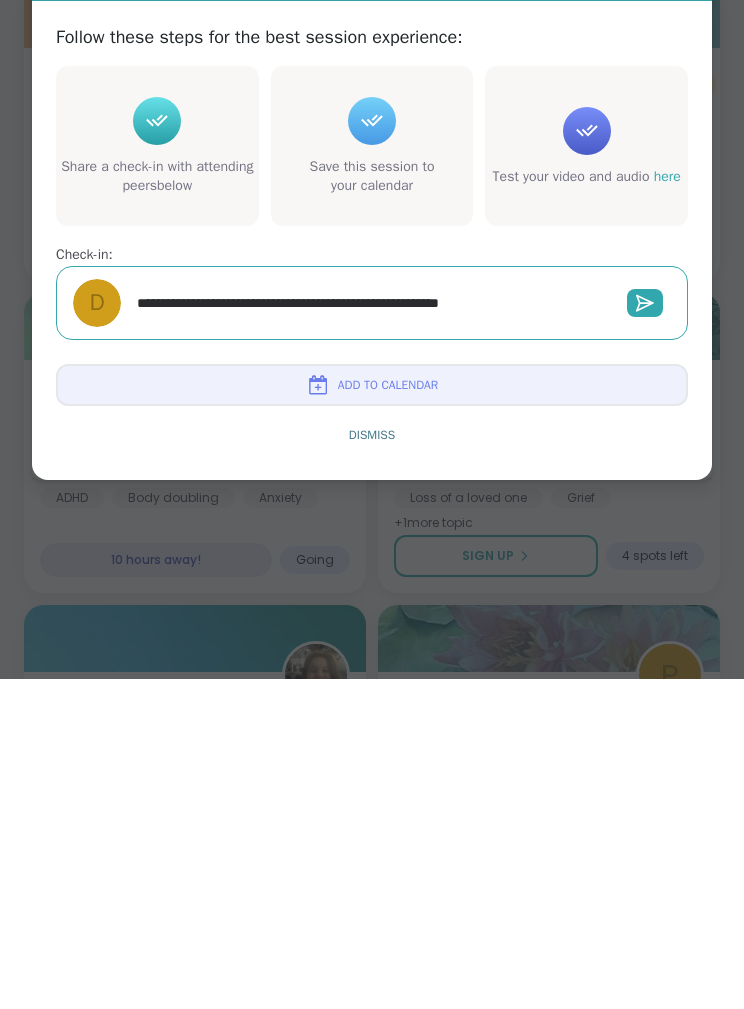 type on "*" 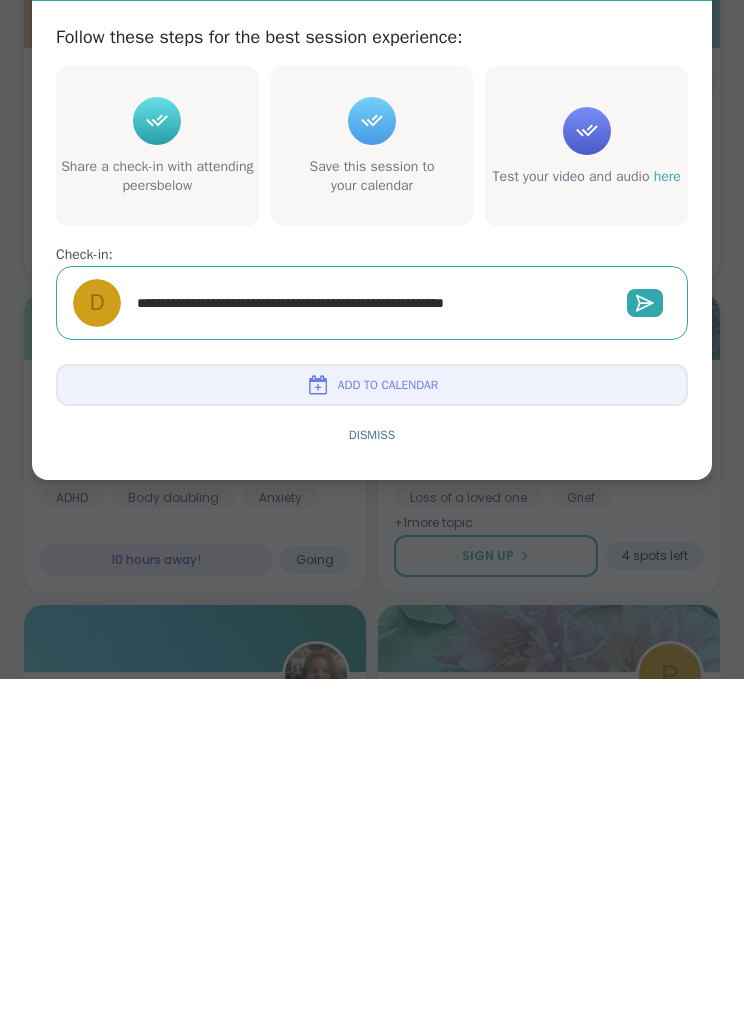 type on "**********" 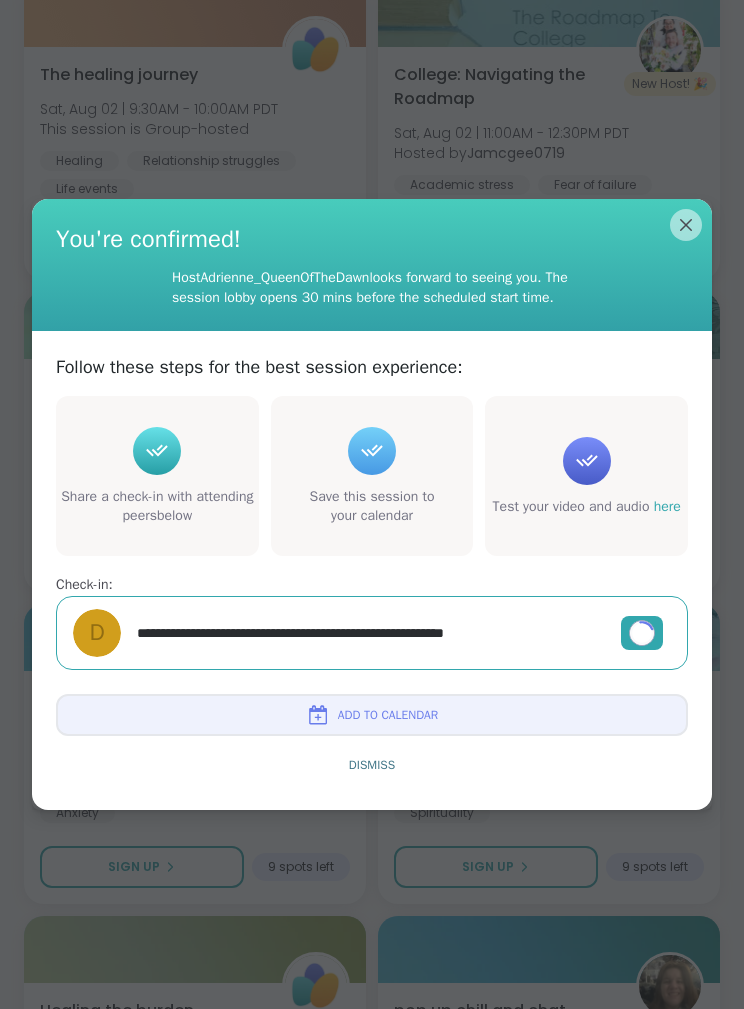 type on "*" 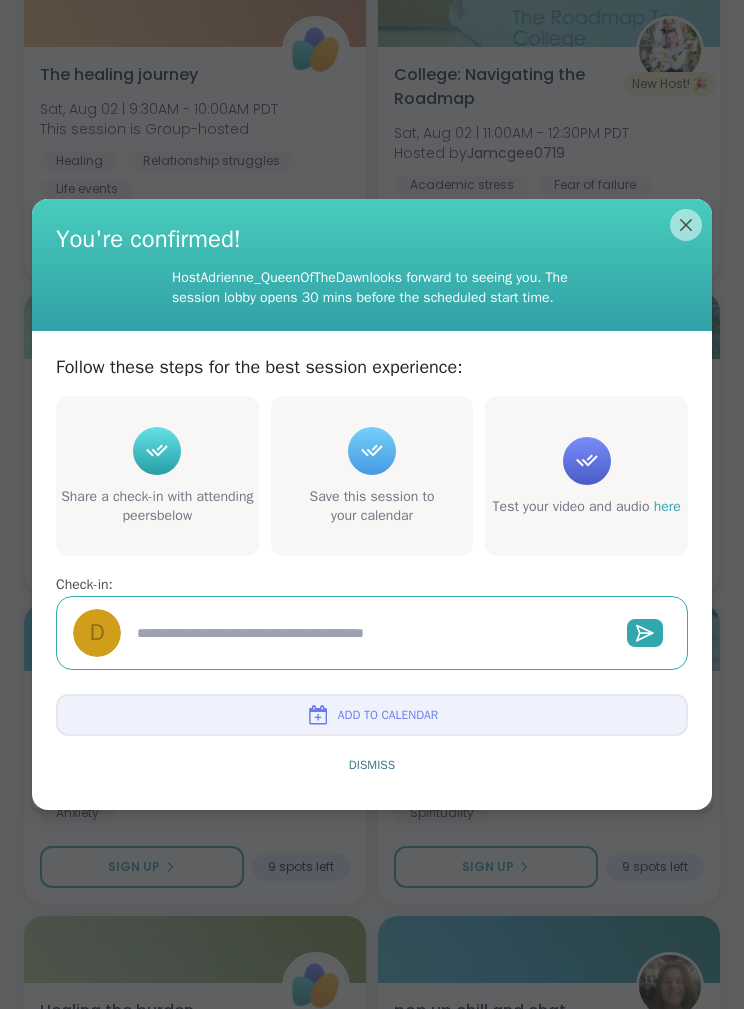 click on "Add to Calendar" at bounding box center [372, 715] 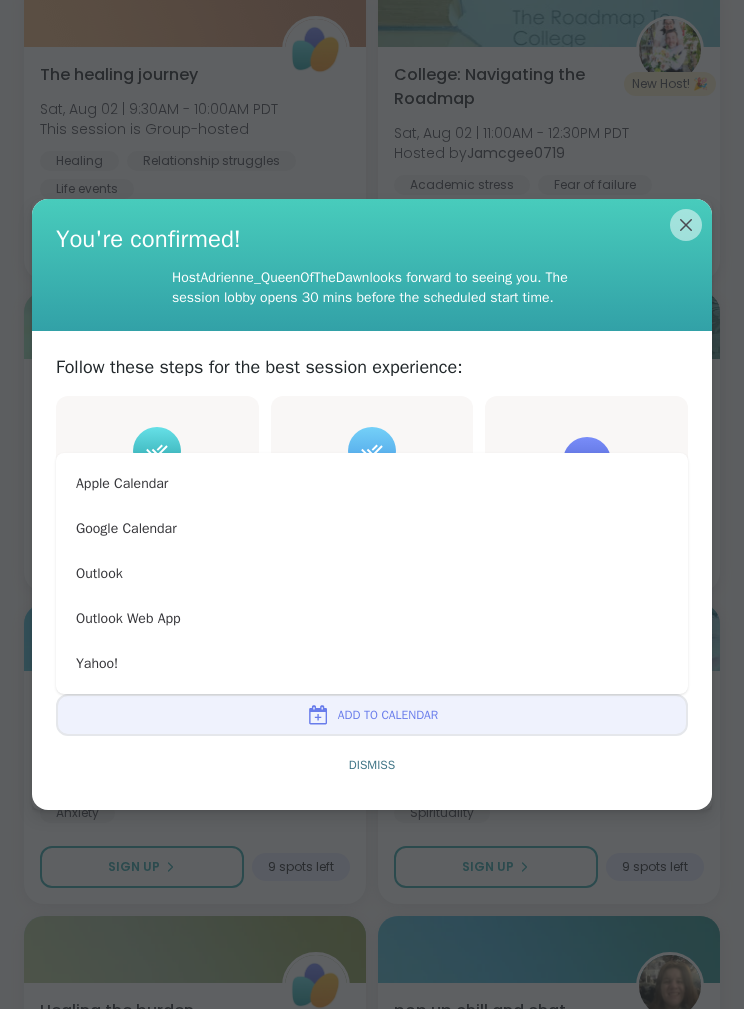 click on "Google Calendar" at bounding box center [372, 528] 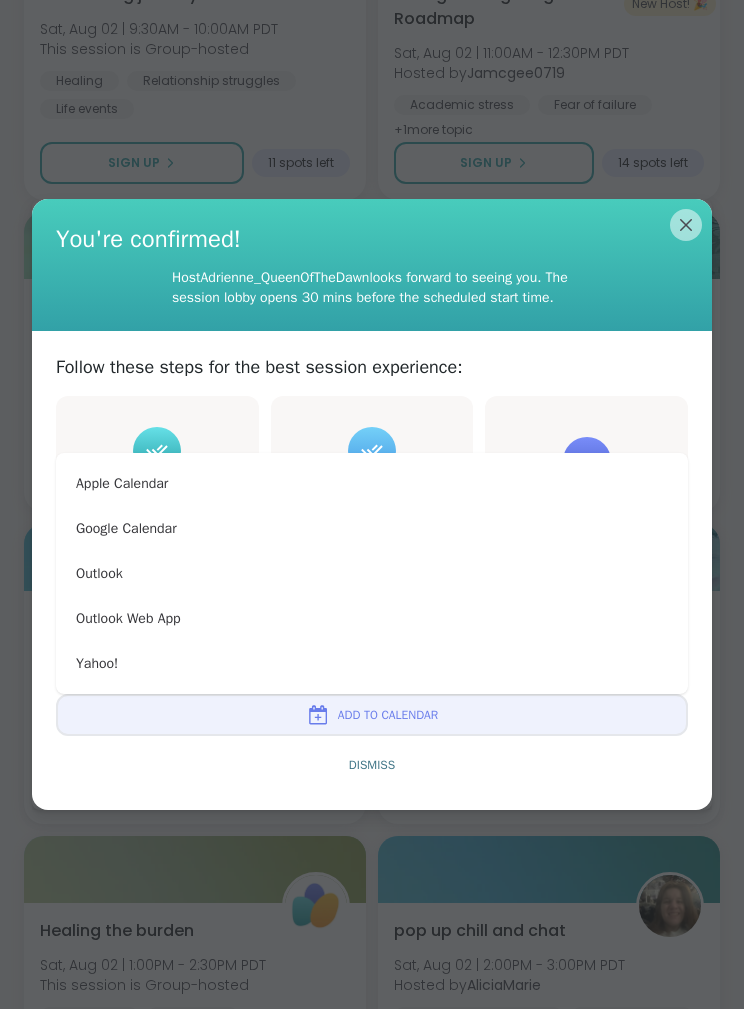 click on "Follow these steps for the best session experience: Share a check-in with attending peers  below Save this session to your calendar Test your video and audio   here Check-in: [USERNAME]" at bounding box center [372, 512] 